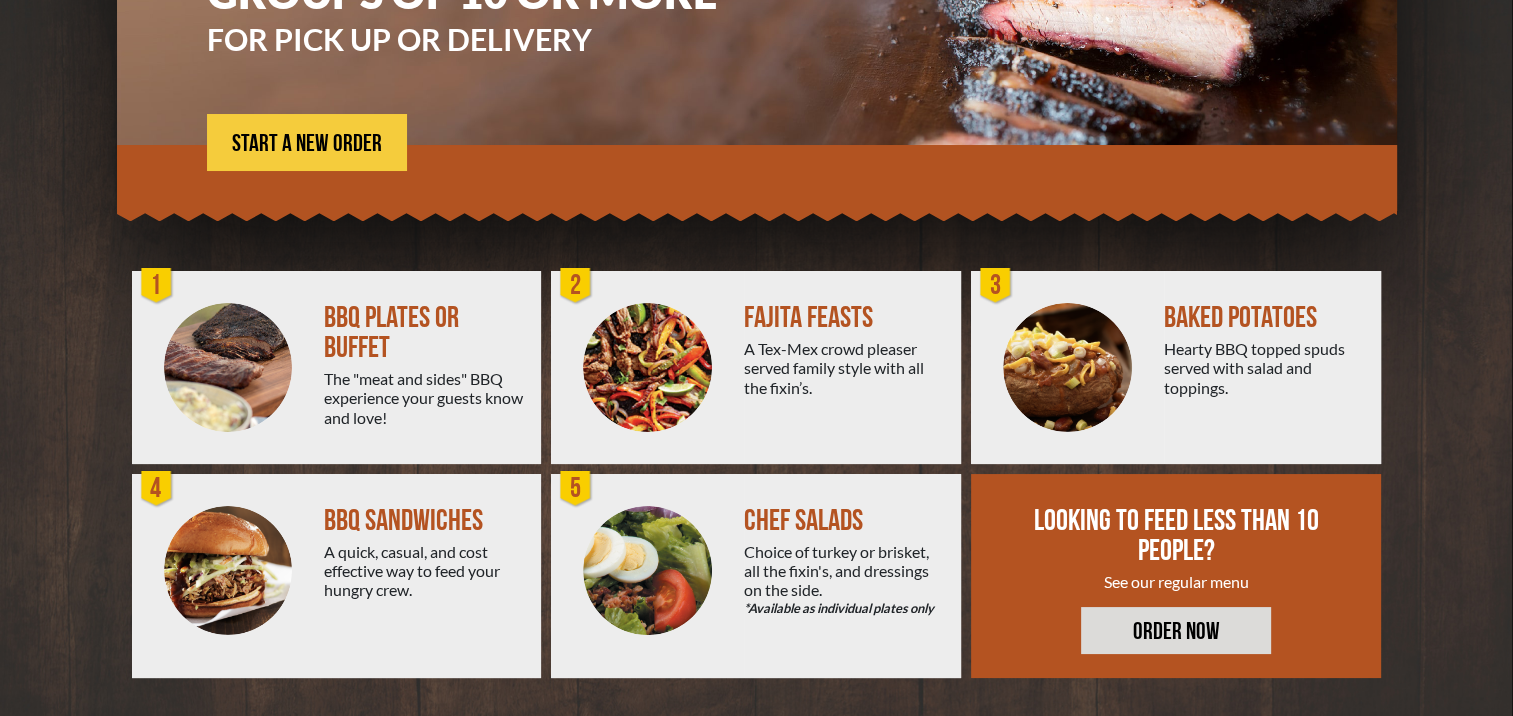 scroll, scrollTop: 338, scrollLeft: 0, axis: vertical 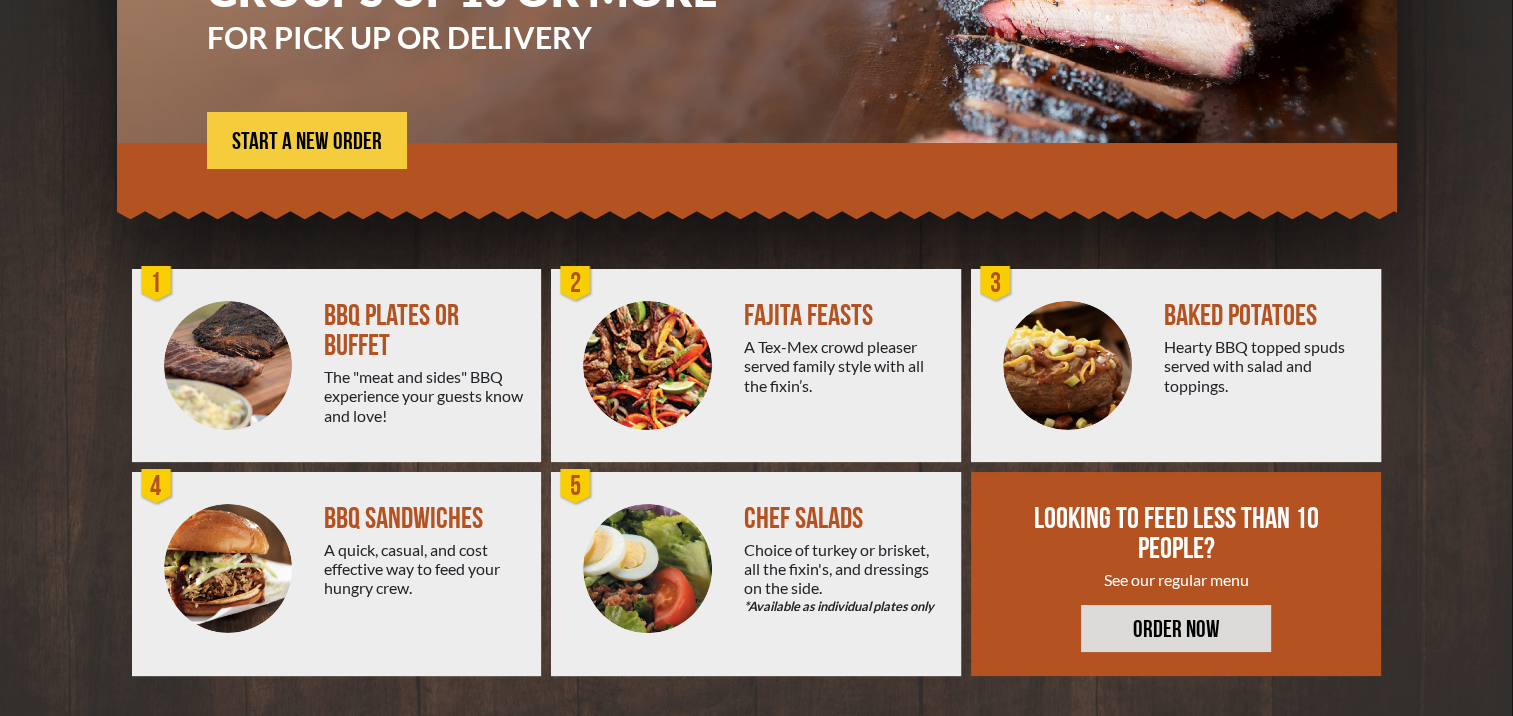 click on "BBQ PLATES OR BUFFET" at bounding box center [424, 331] 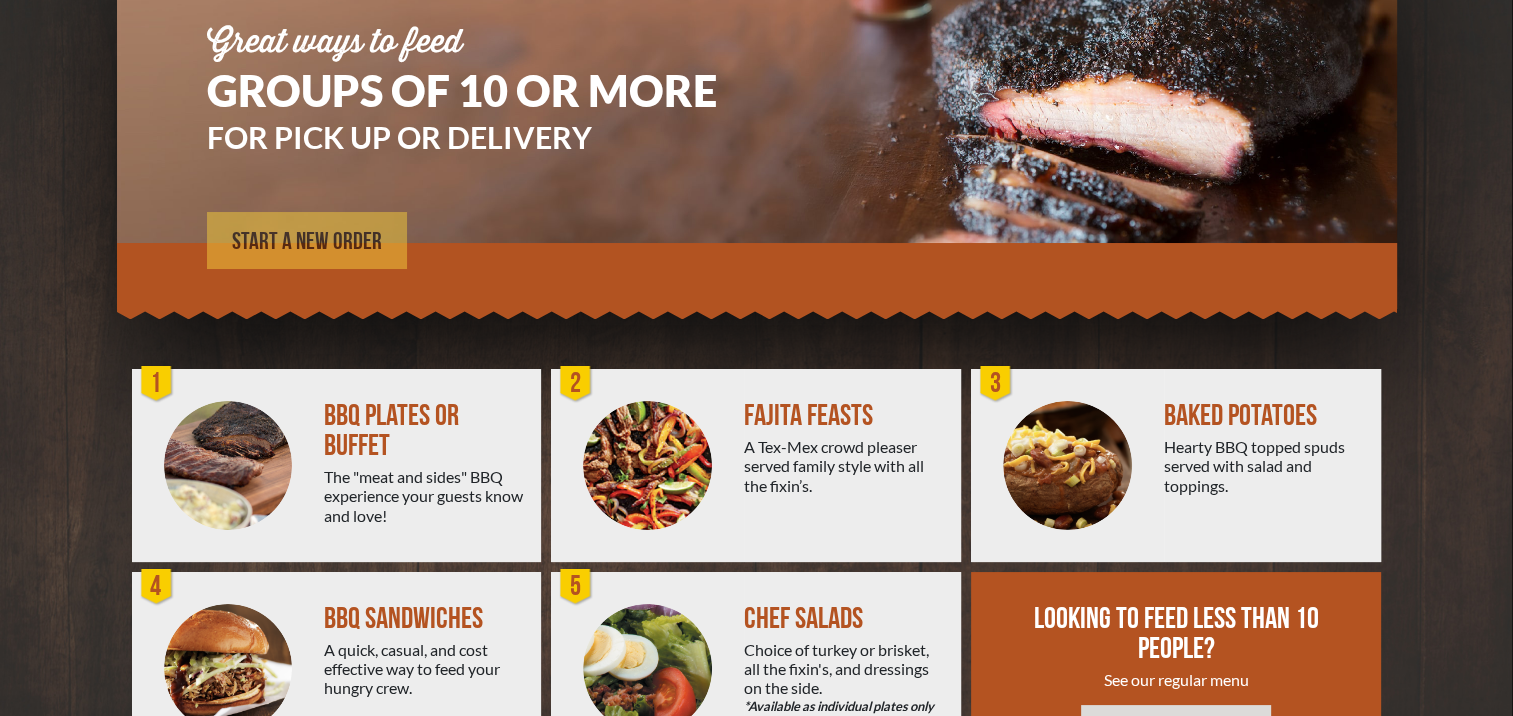 click on "START A NEW ORDER" at bounding box center (307, 242) 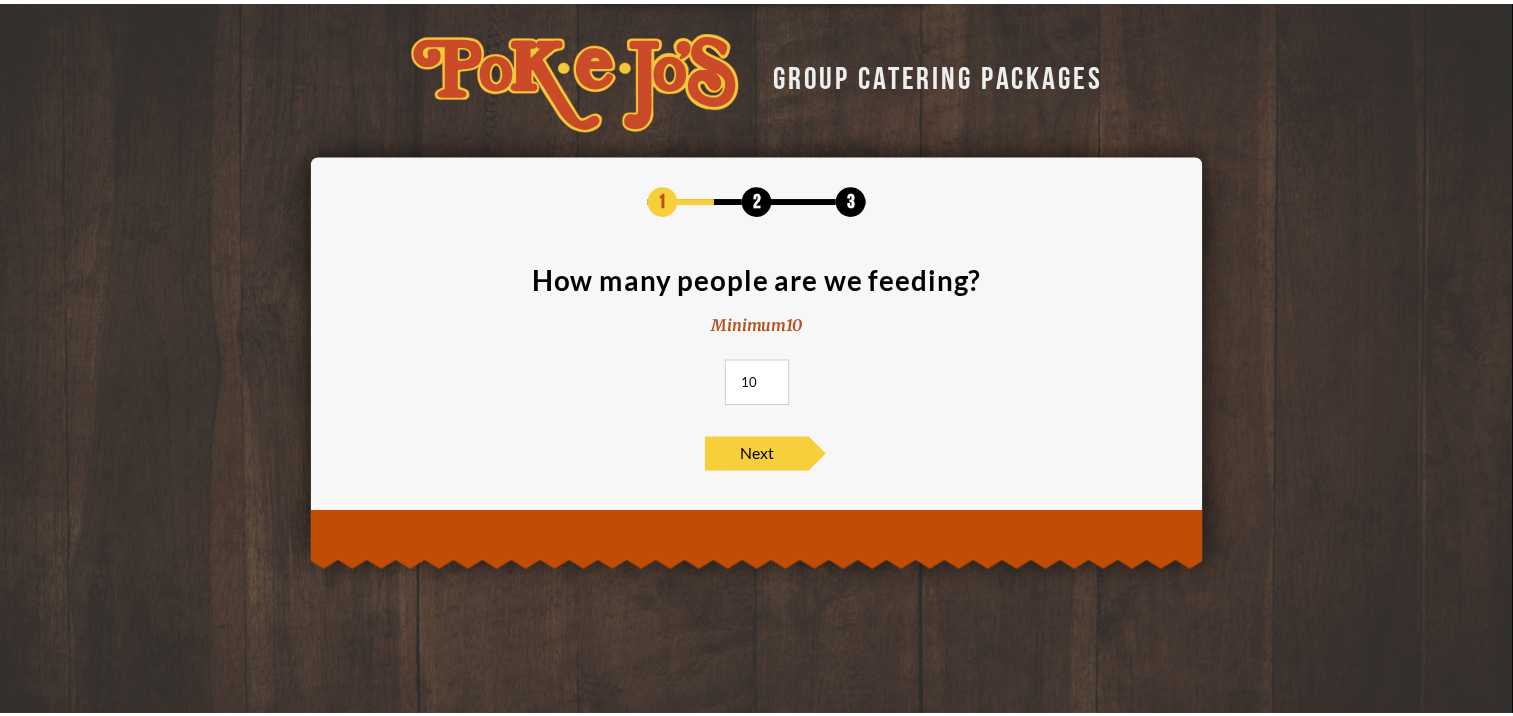 scroll, scrollTop: 0, scrollLeft: 0, axis: both 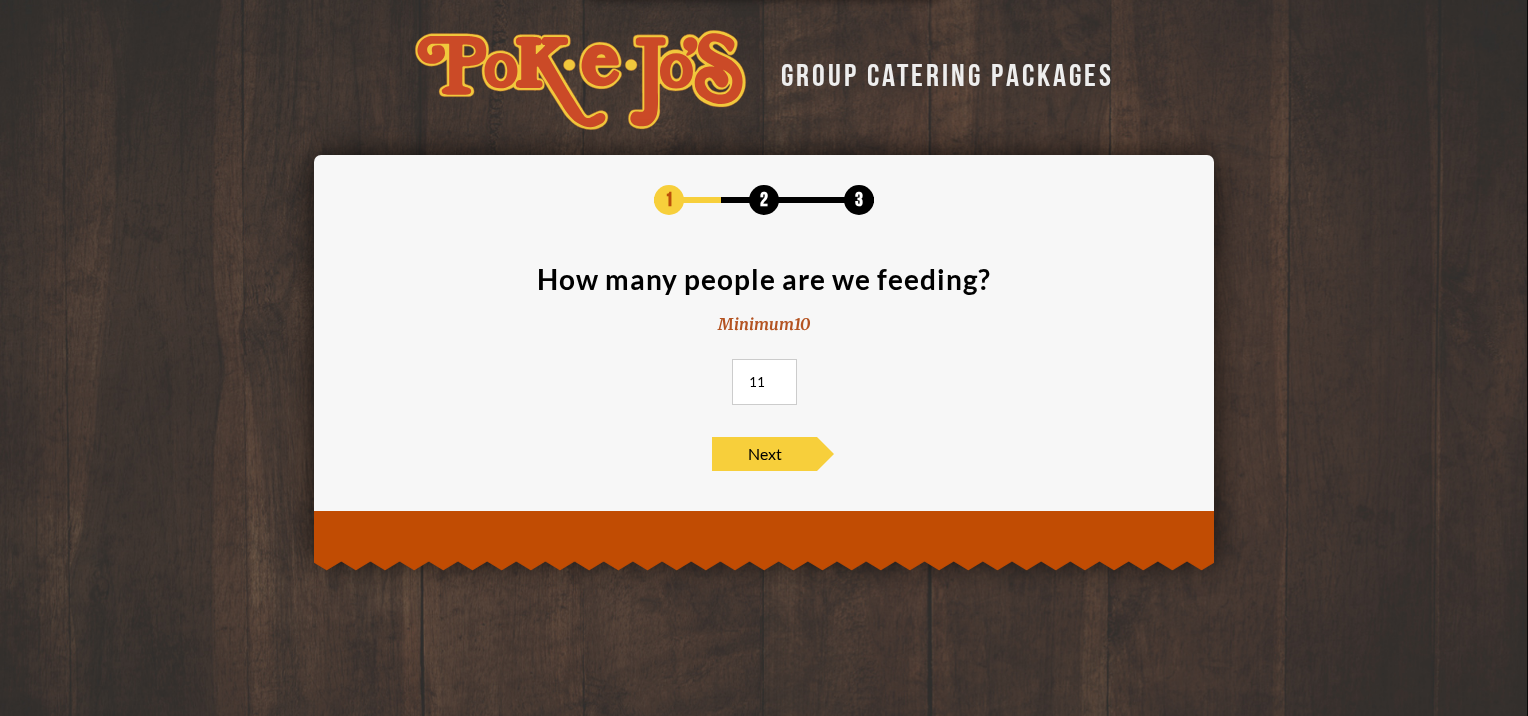 click on "11" at bounding box center (764, 382) 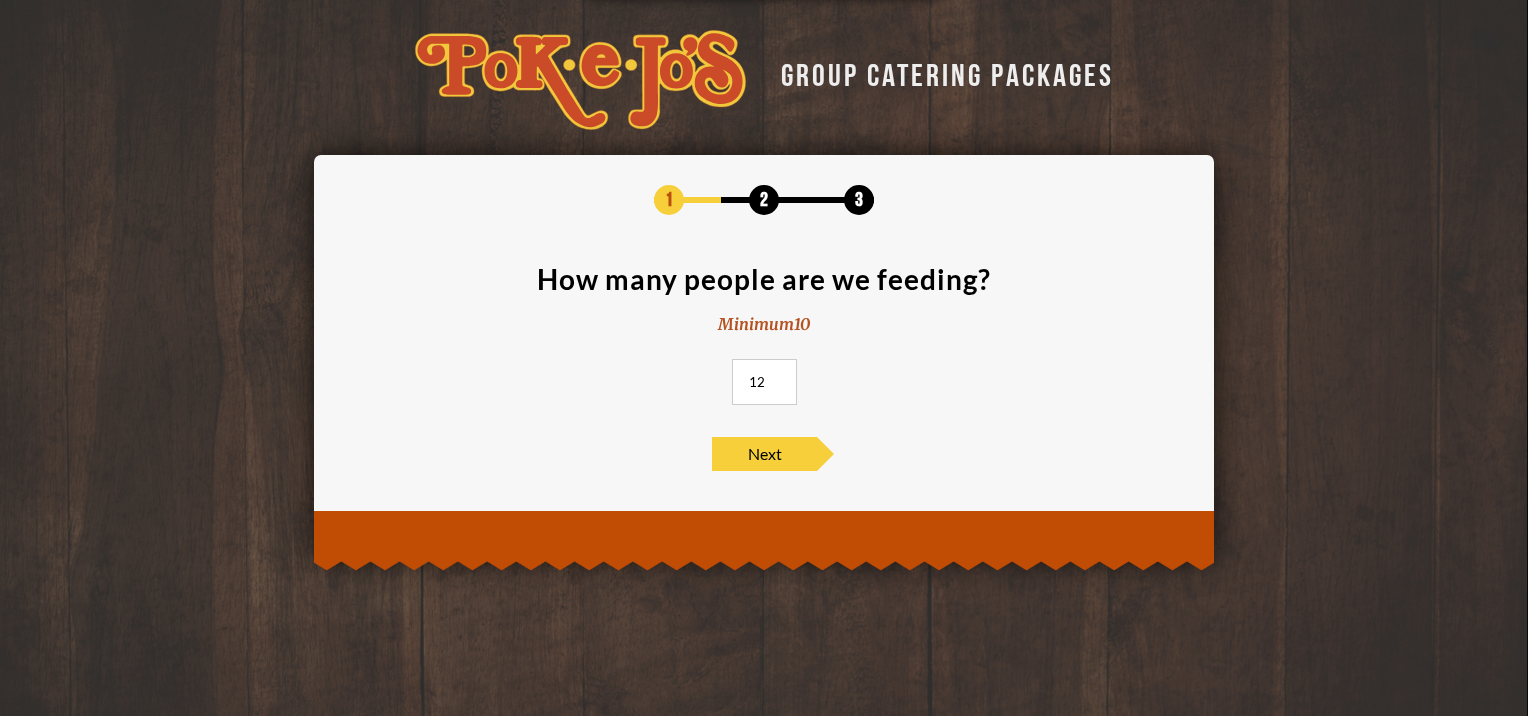 type on "12" 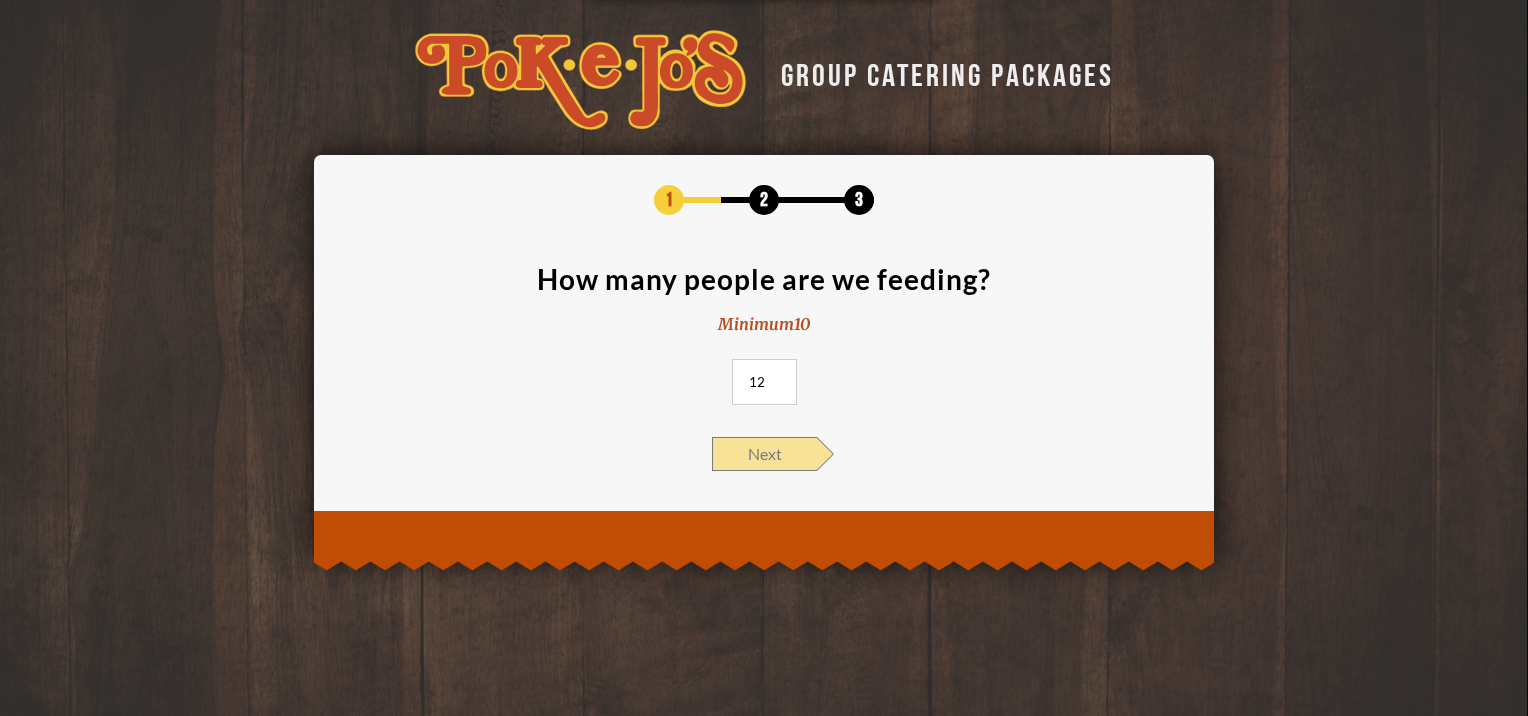 click on "Next" at bounding box center (764, 454) 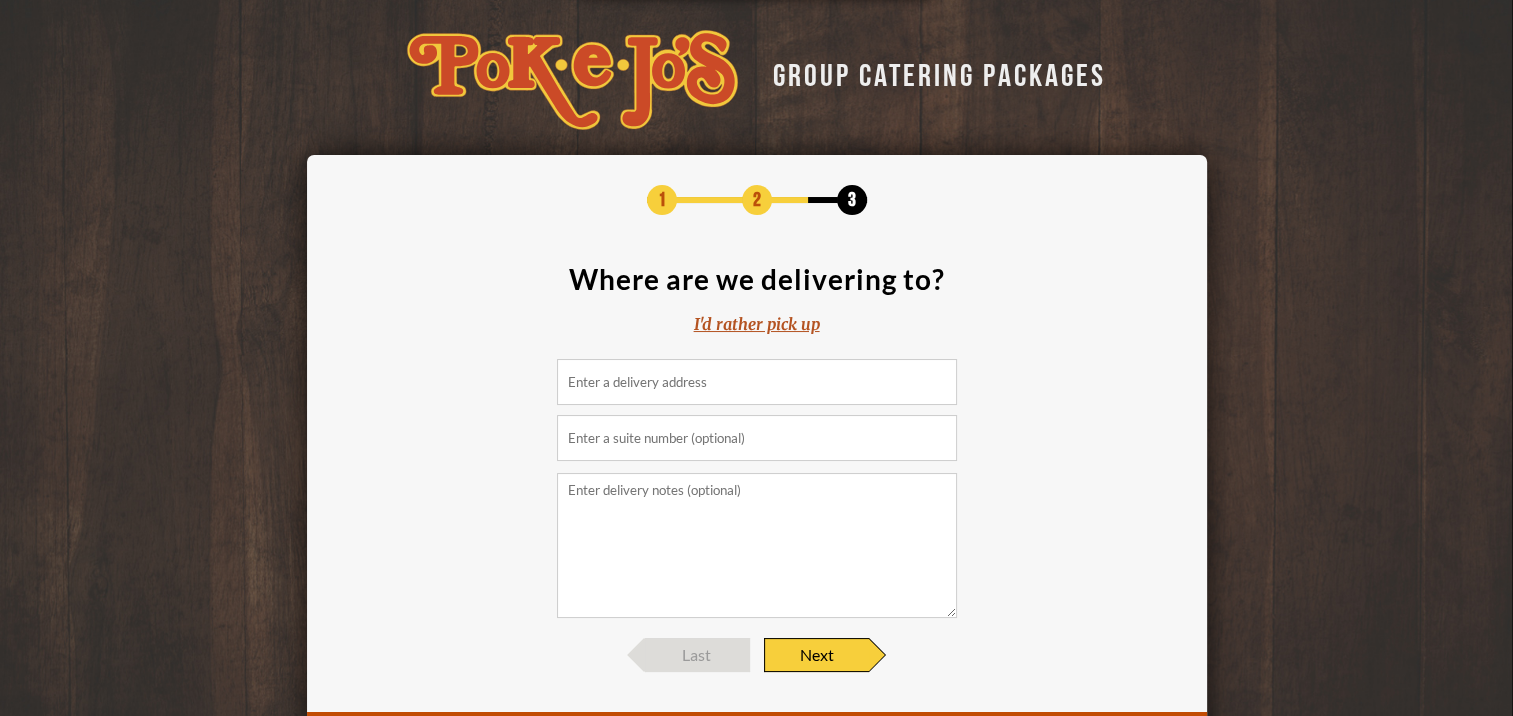scroll, scrollTop: 100, scrollLeft: 0, axis: vertical 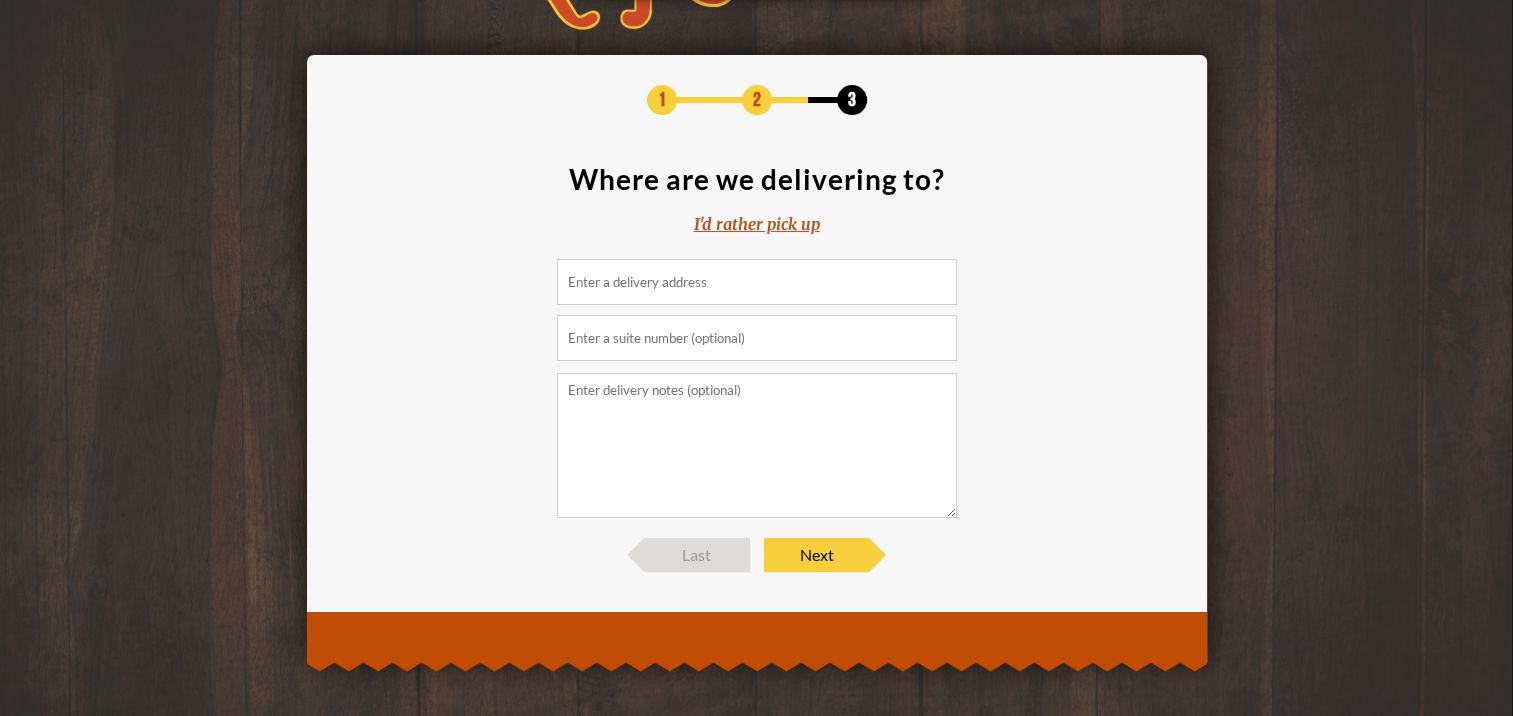 click at bounding box center [757, 282] 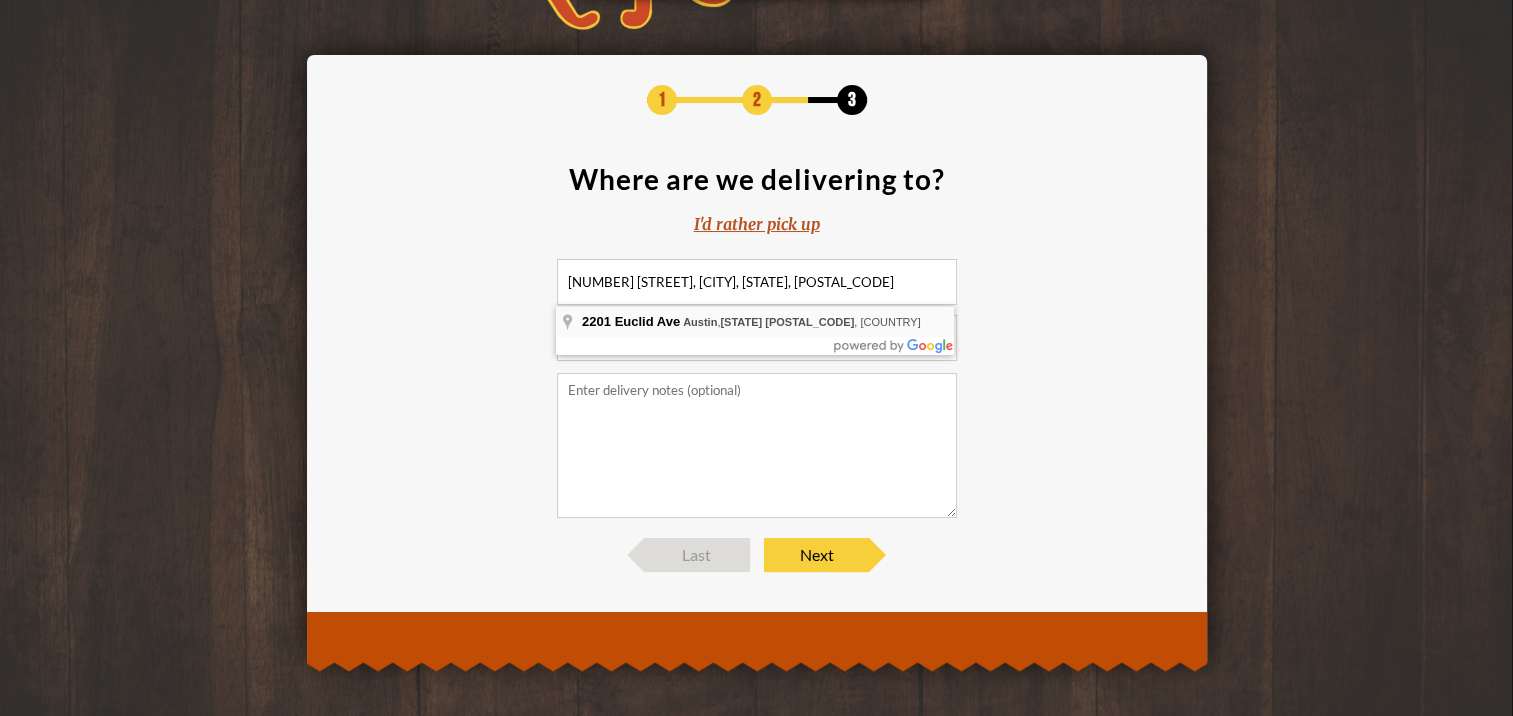 type on "2201 Euclid Ave, Austin, TX 78704, USA" 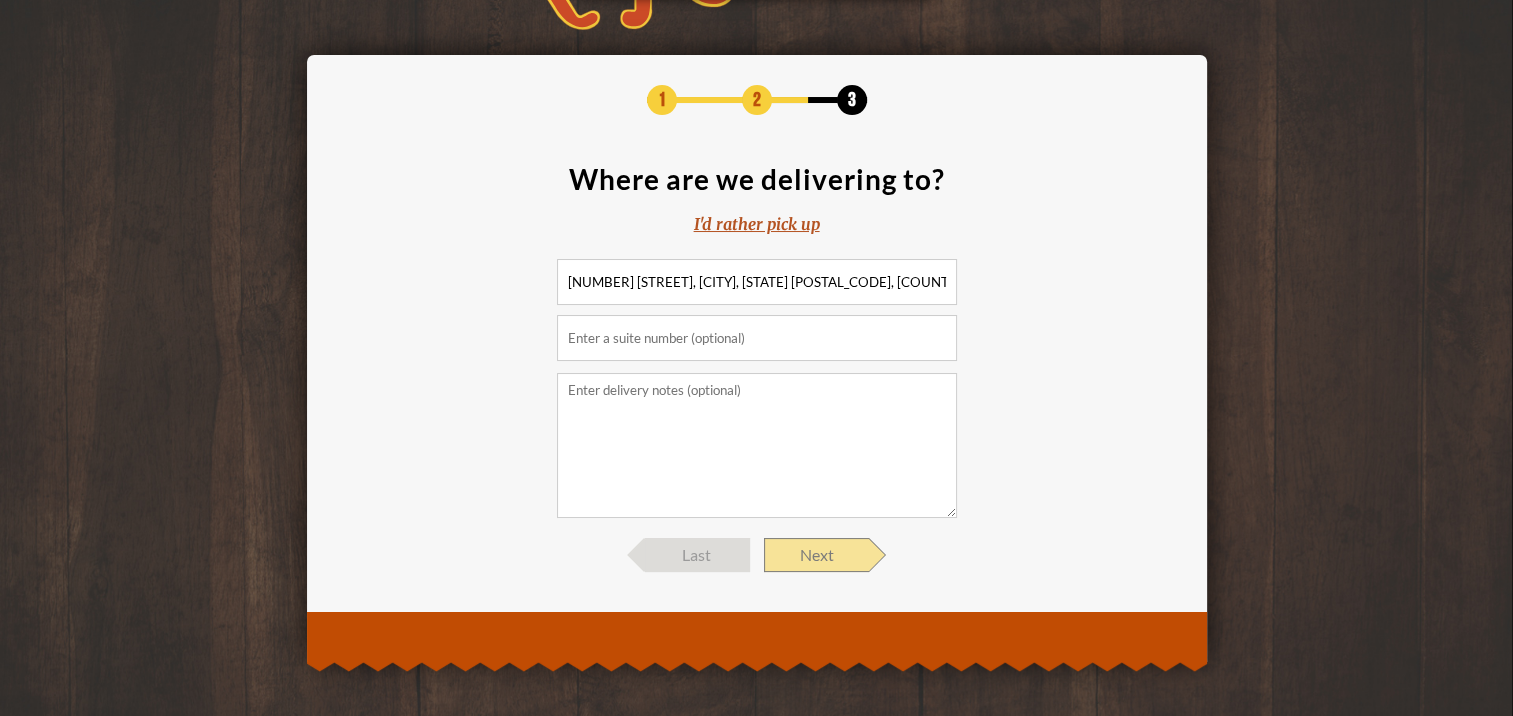 click on "Next" at bounding box center (816, 555) 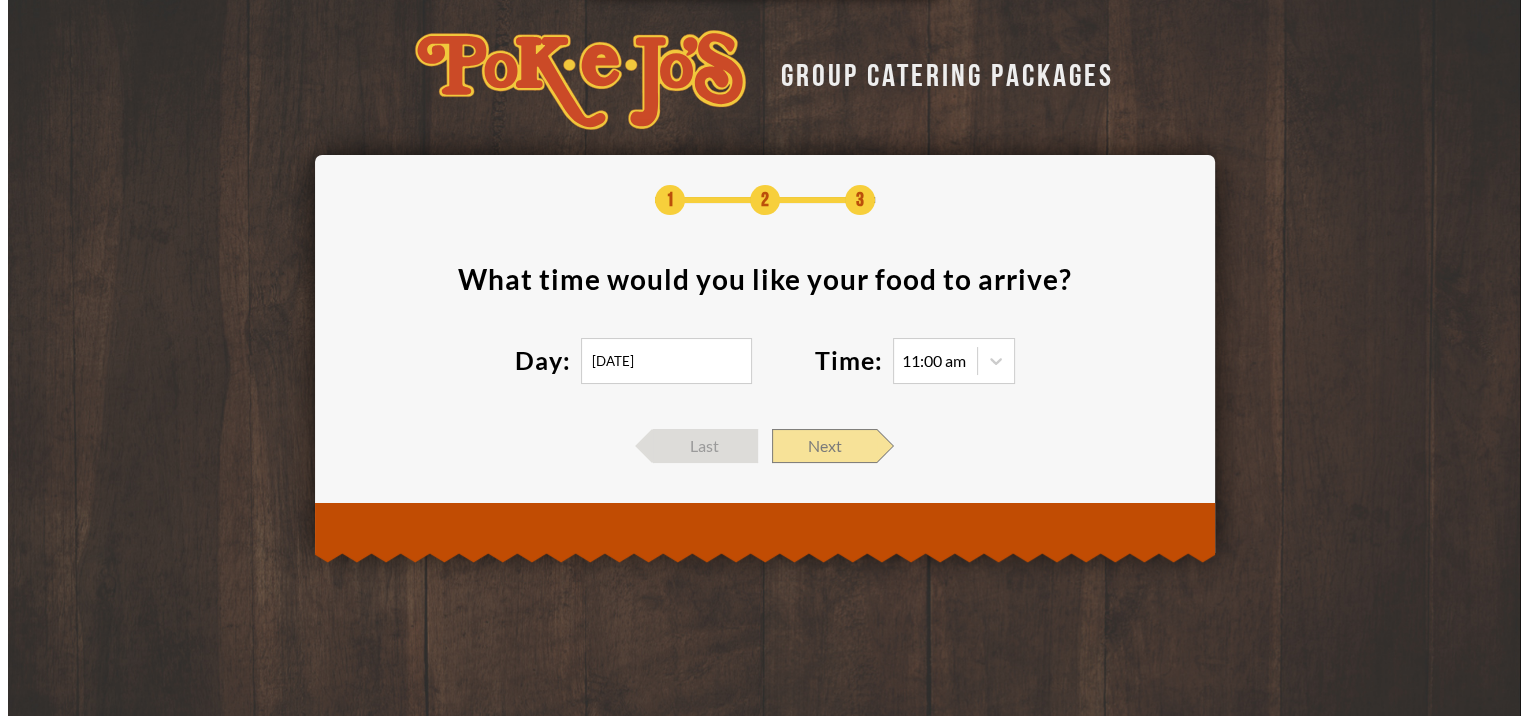 scroll, scrollTop: 0, scrollLeft: 0, axis: both 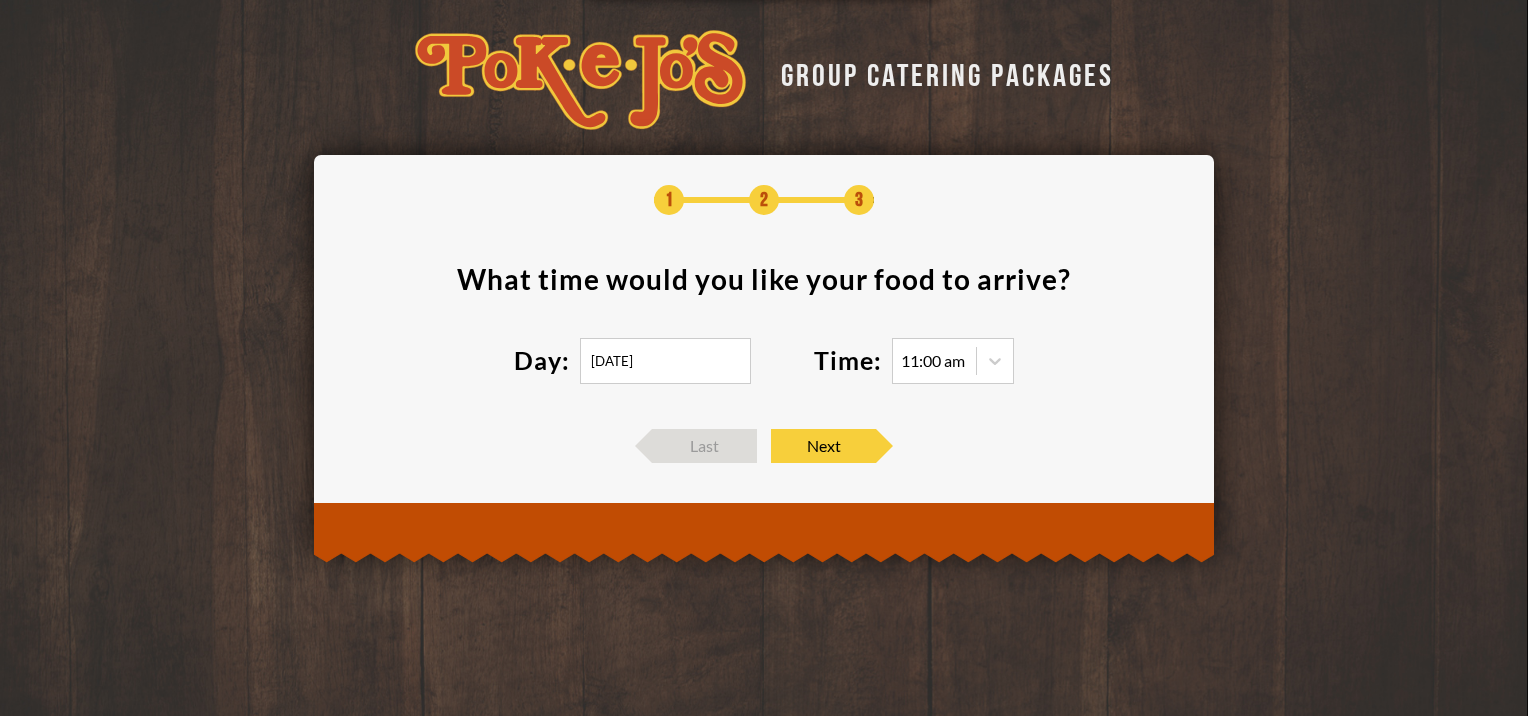 click on "08/05/2025" at bounding box center (665, 361) 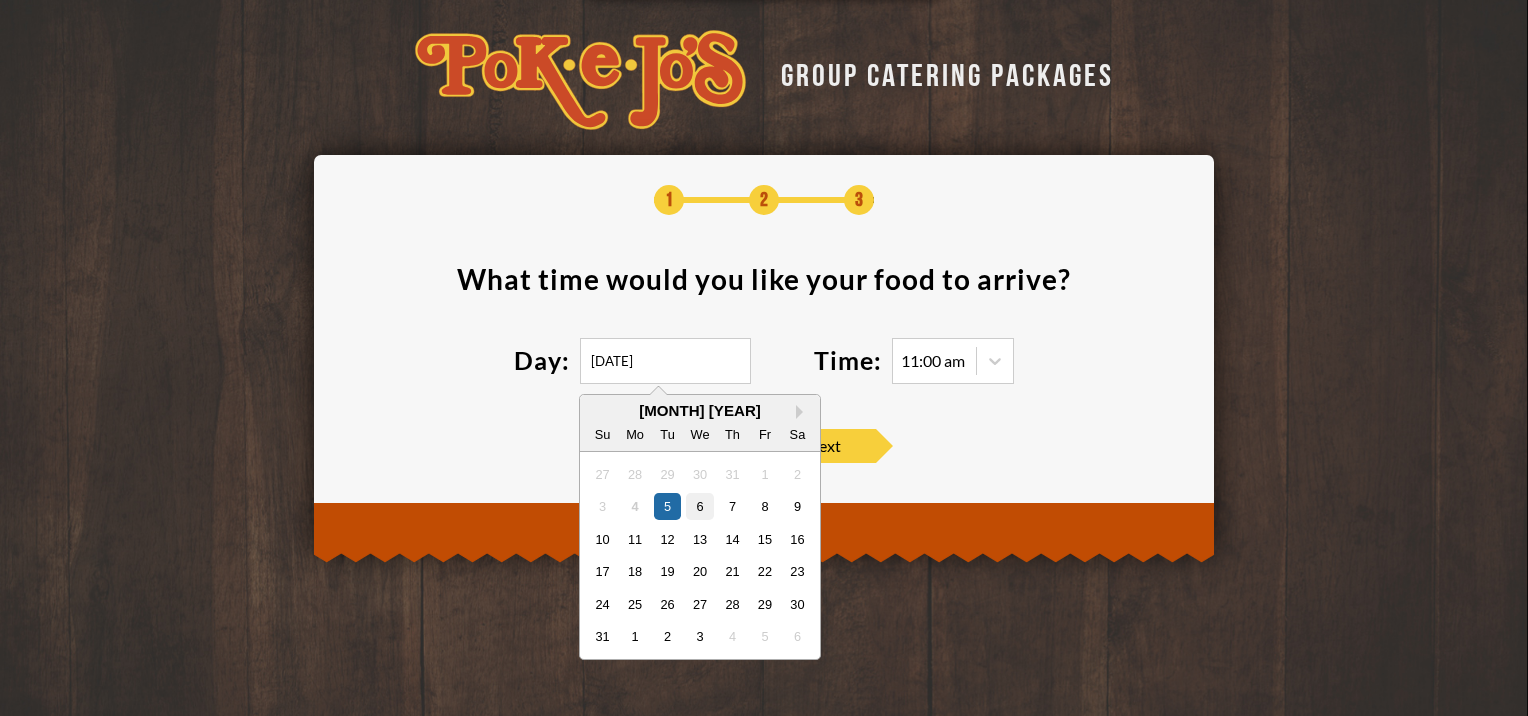 click on "6" at bounding box center (699, 506) 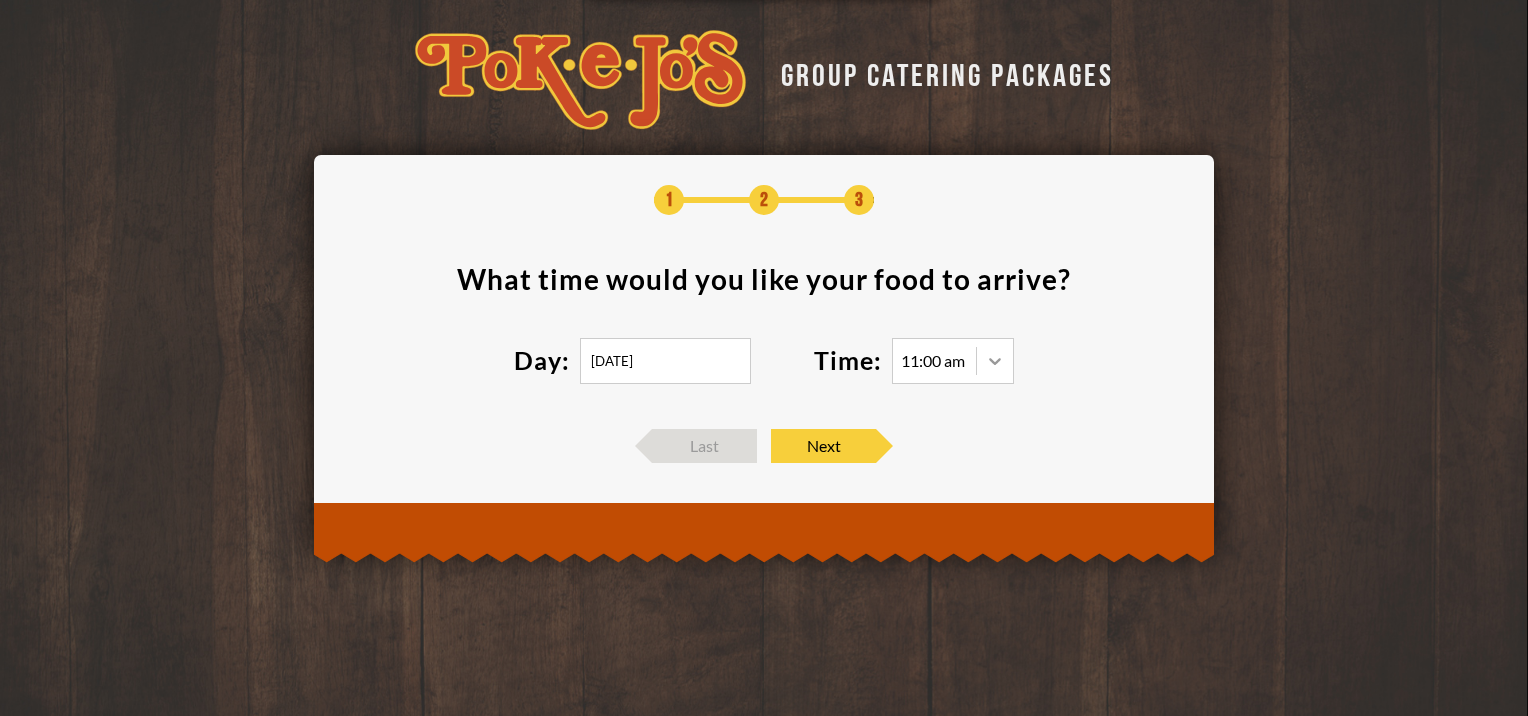 click 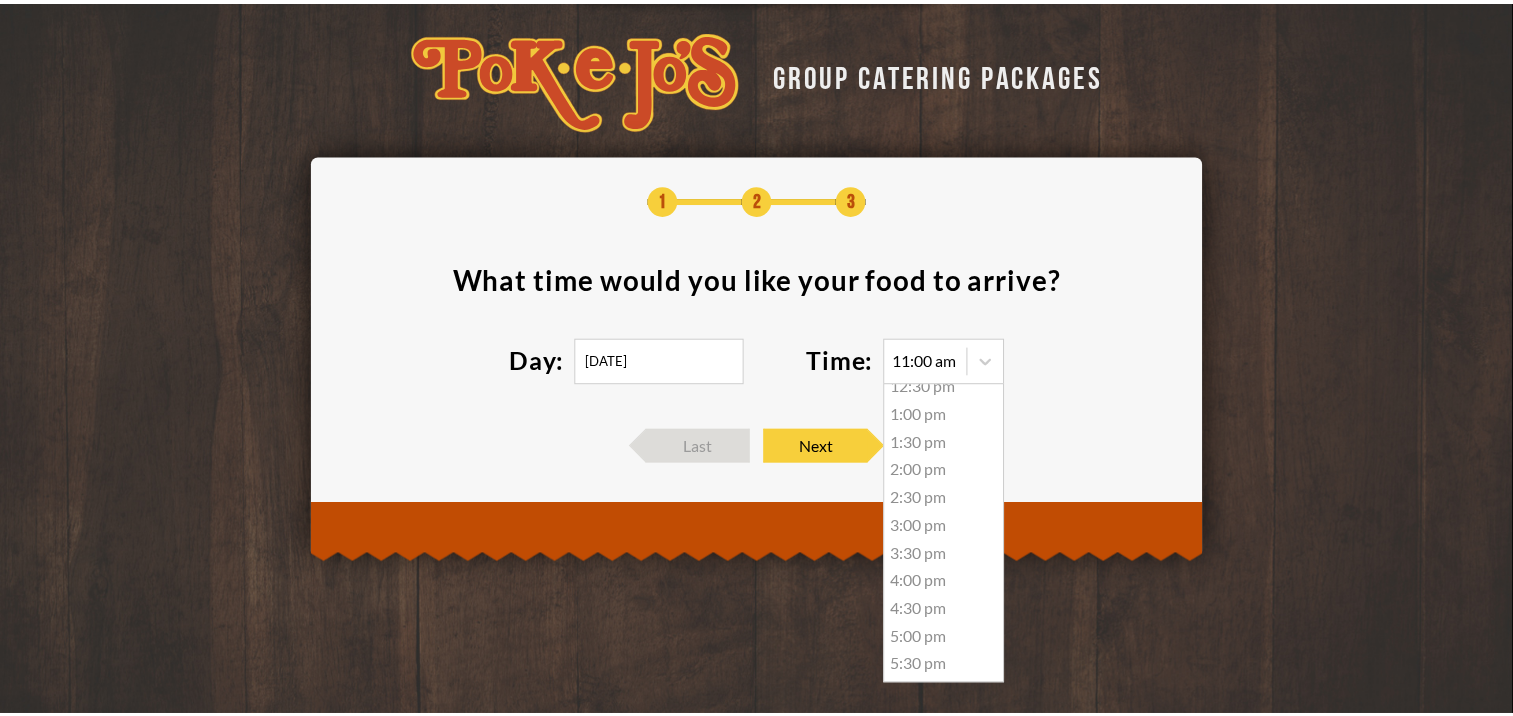 scroll, scrollTop: 184, scrollLeft: 0, axis: vertical 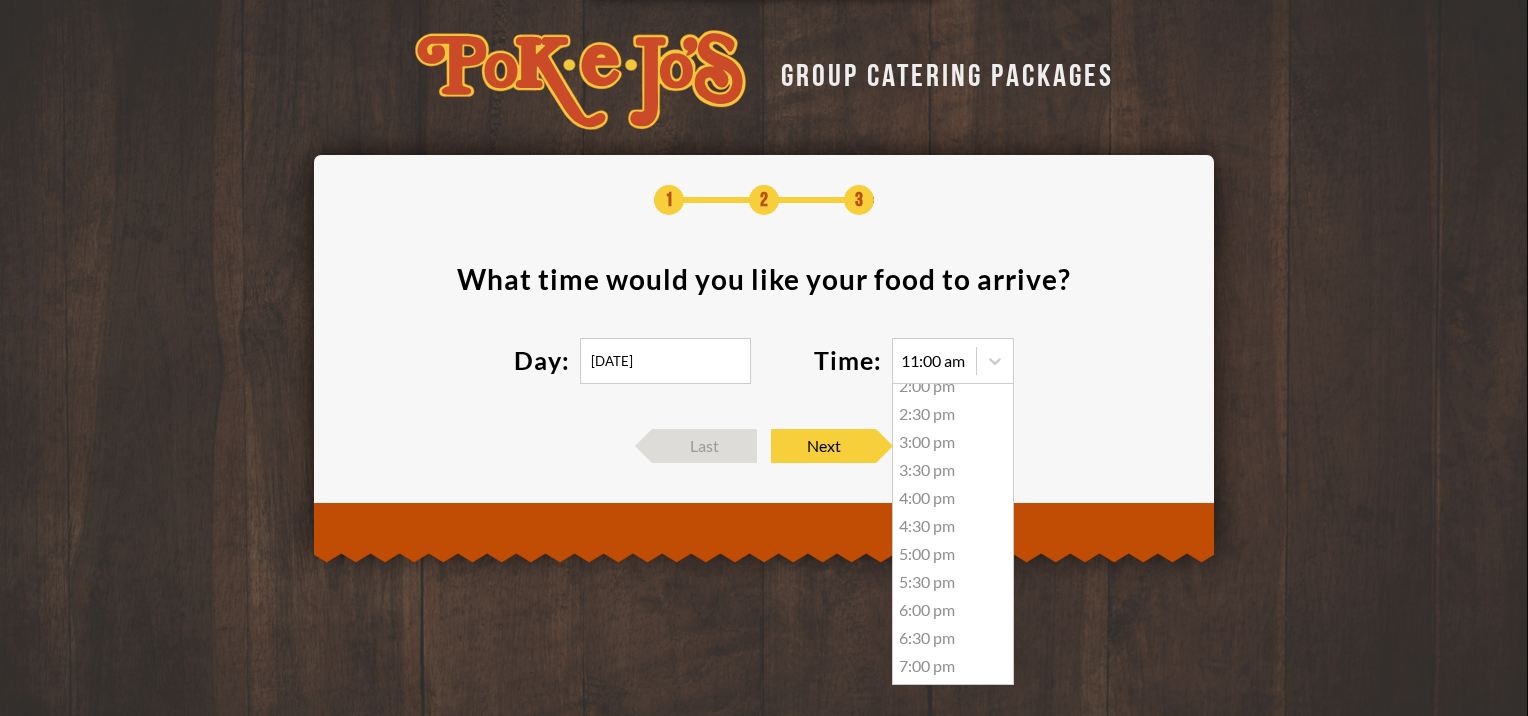 click on "5:30 pm" at bounding box center (953, 582) 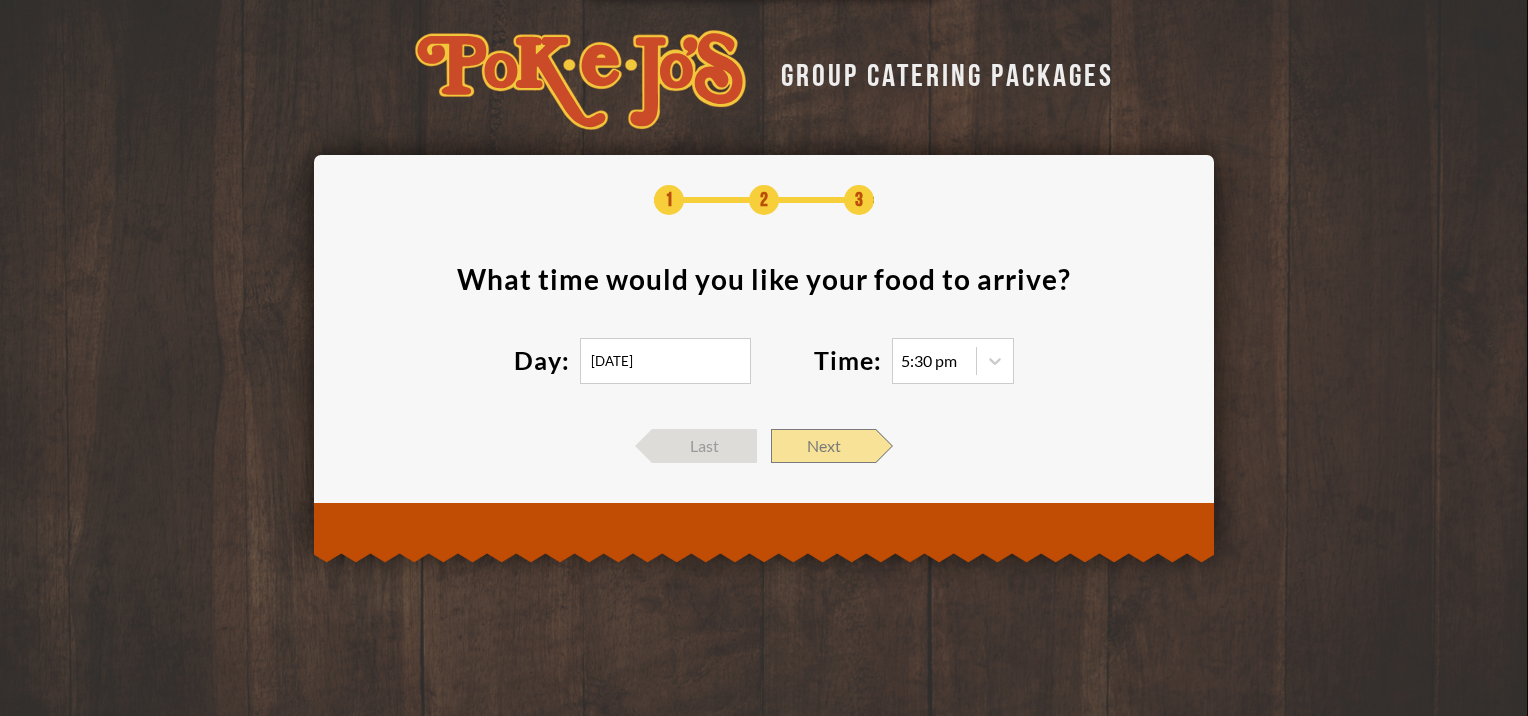 click on "Next" at bounding box center (823, 446) 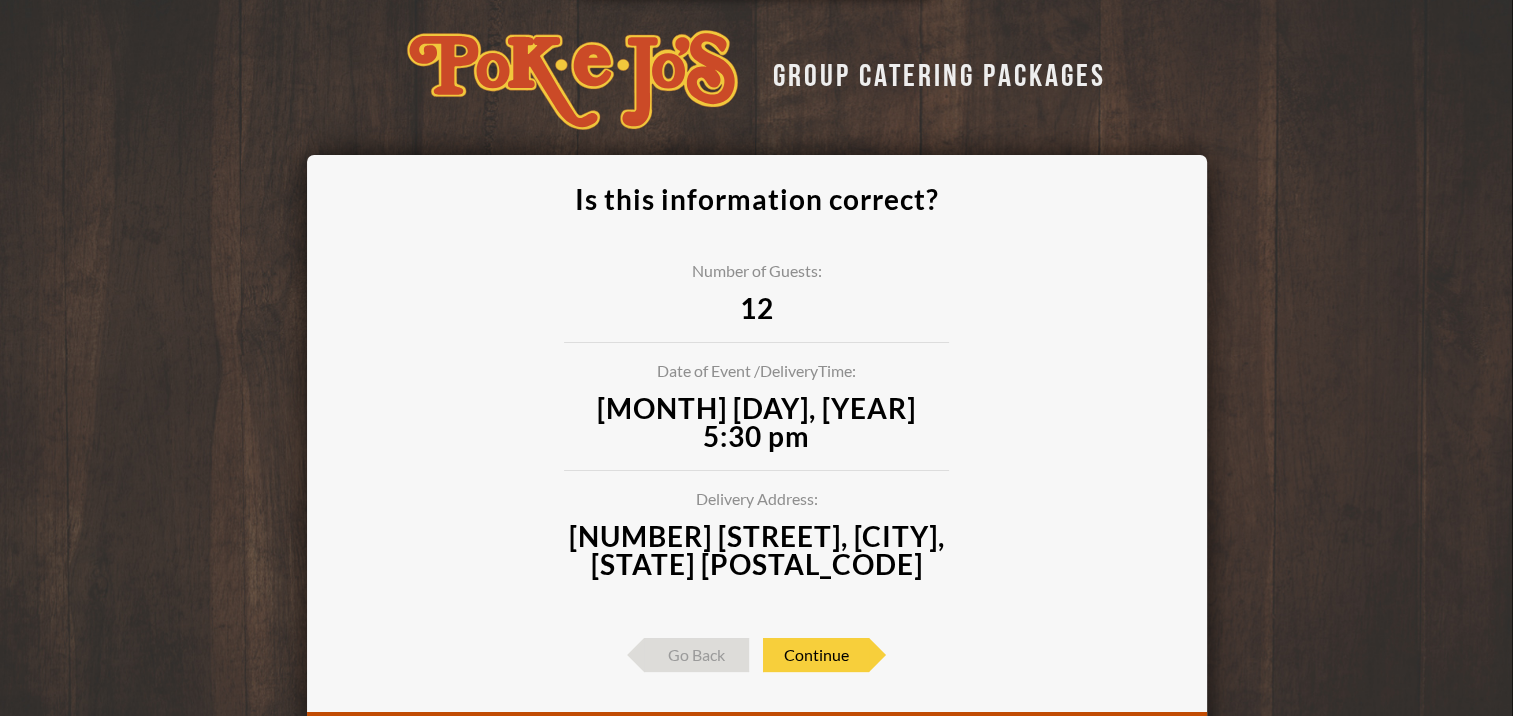 click on "12" at bounding box center [756, 308] 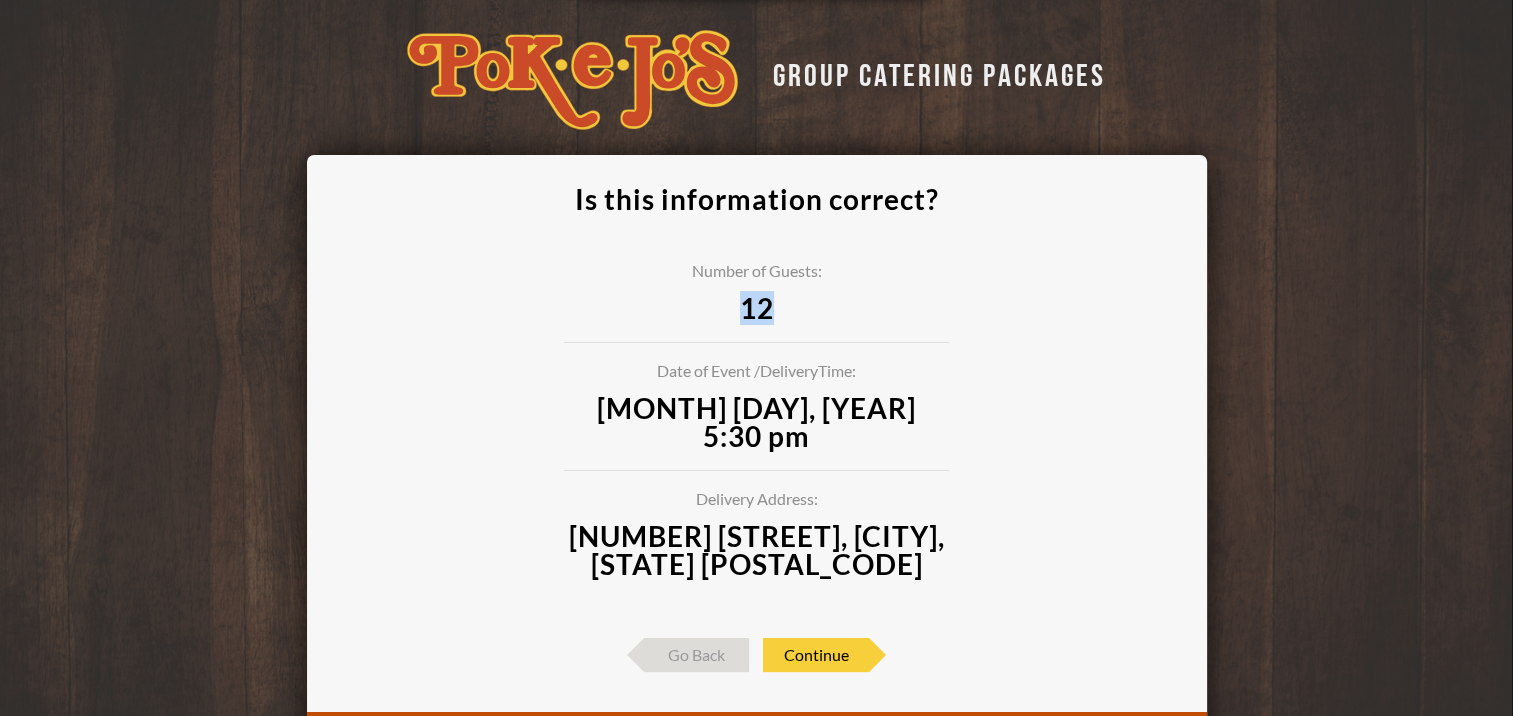 drag, startPoint x: 784, startPoint y: 307, endPoint x: 634, endPoint y: 304, distance: 150.03 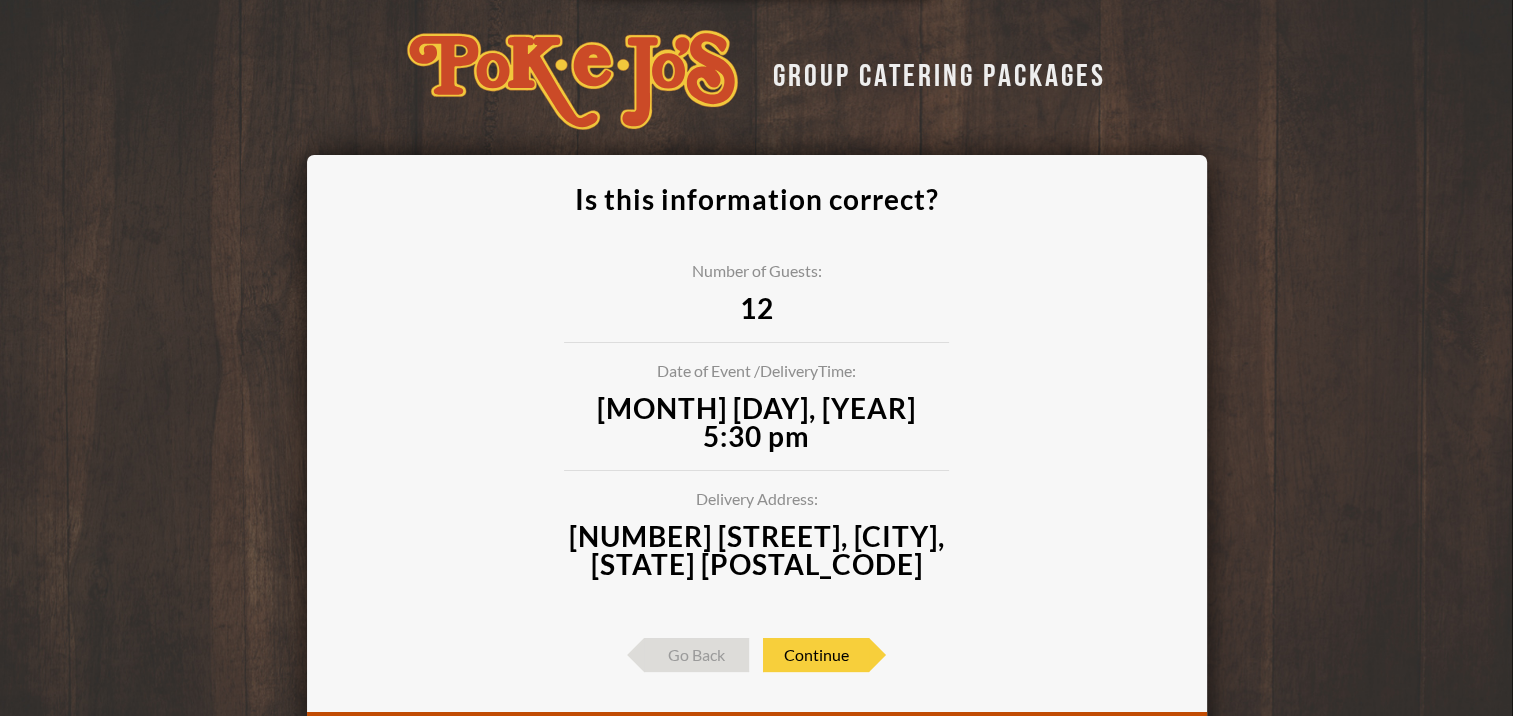 drag, startPoint x: 561, startPoint y: 464, endPoint x: 572, endPoint y: 464, distance: 11 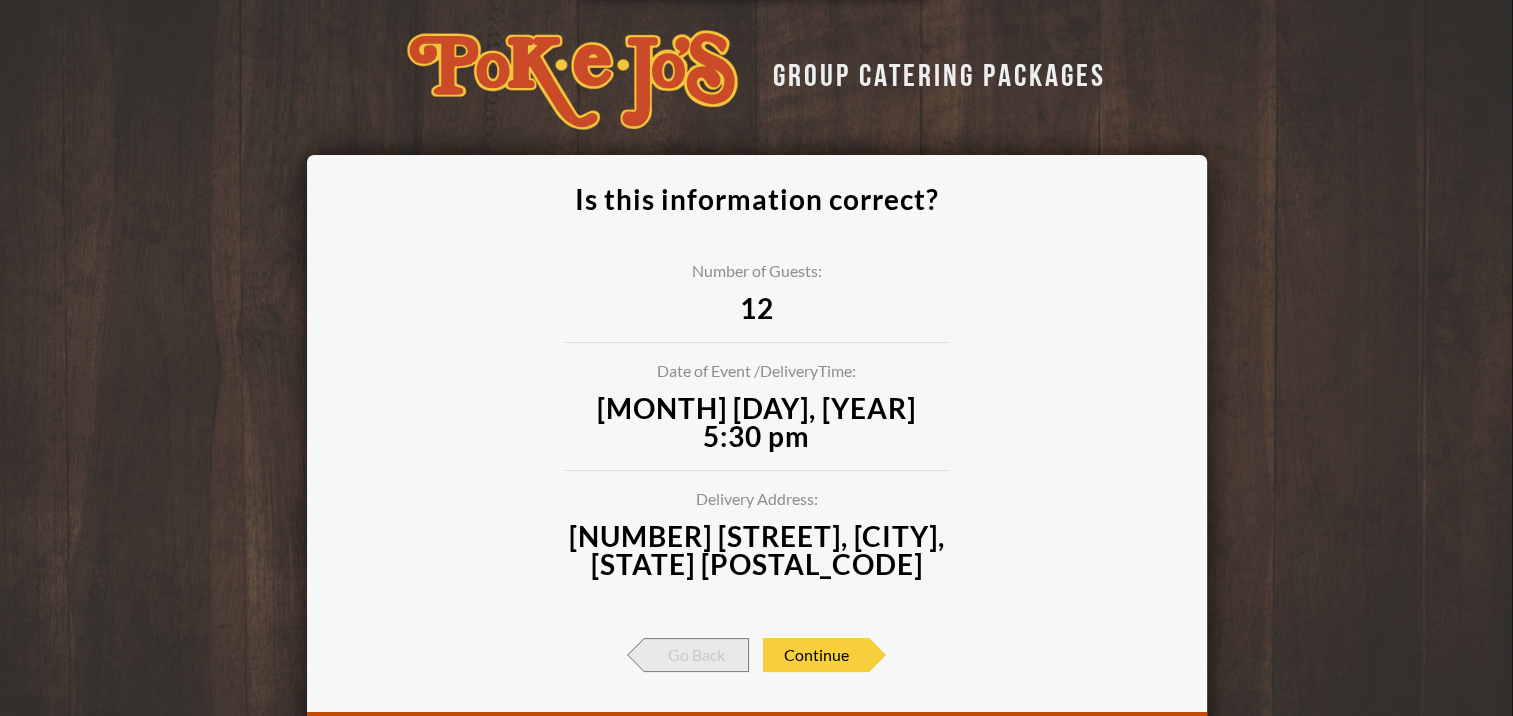 click on "Go Back" at bounding box center [696, 655] 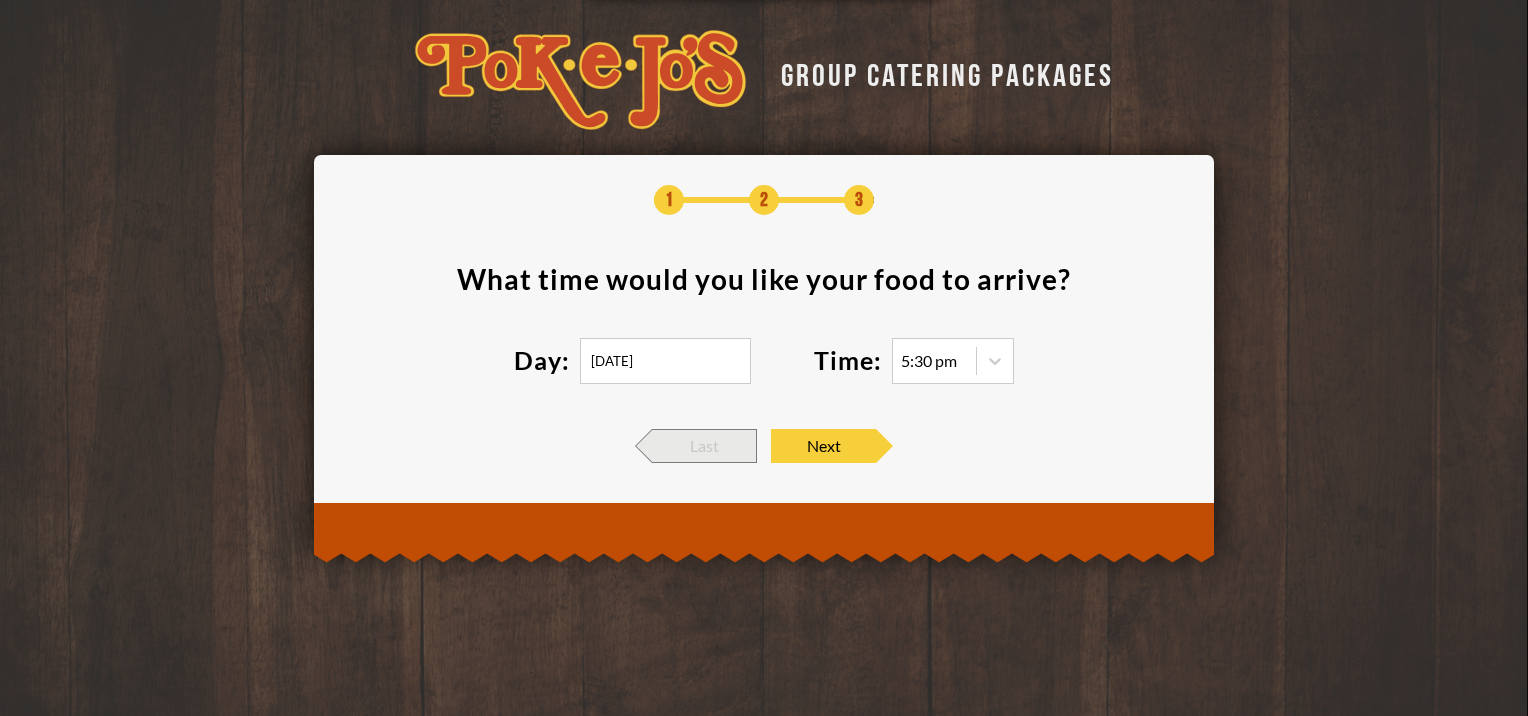 click on "Last" at bounding box center (704, 446) 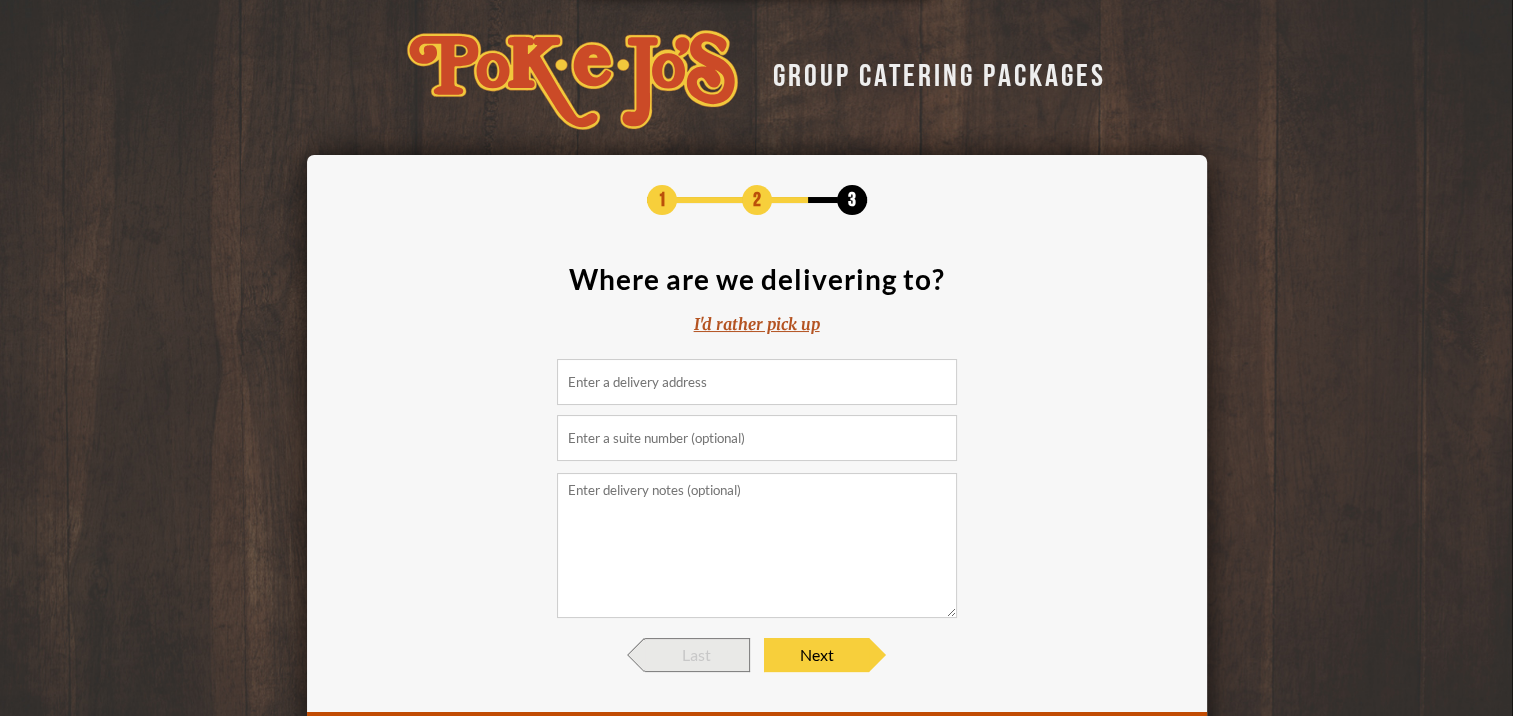 click on "Last" at bounding box center [697, 655] 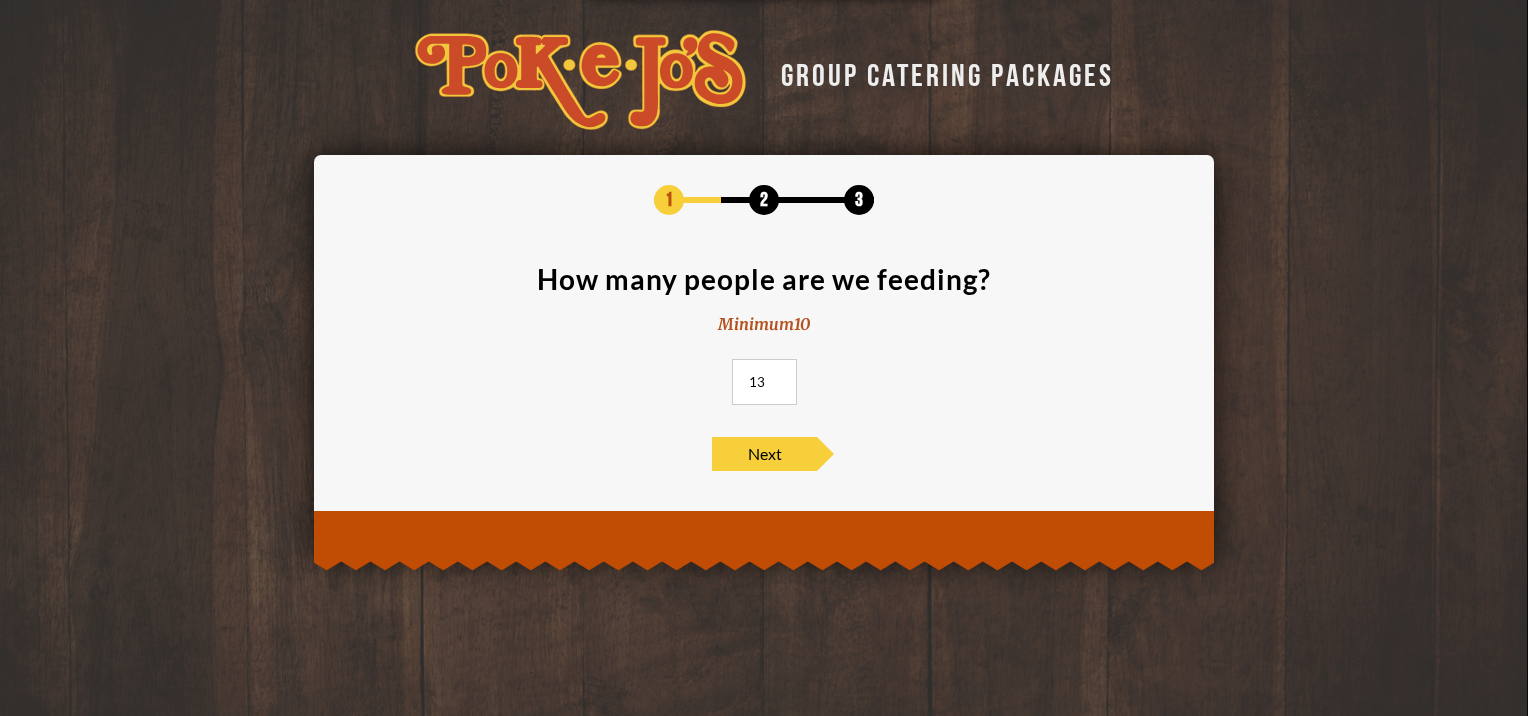 type on "13" 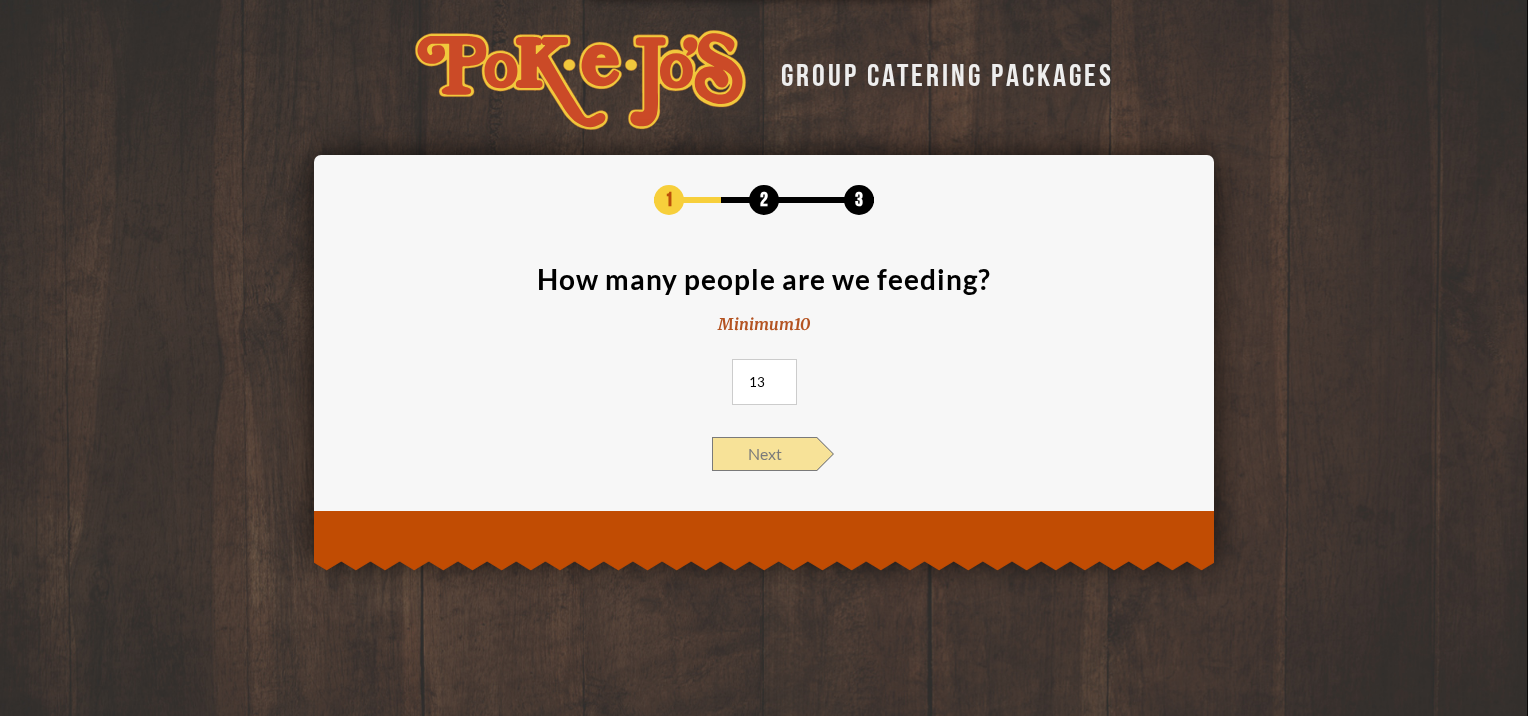 click on "Next" at bounding box center (764, 454) 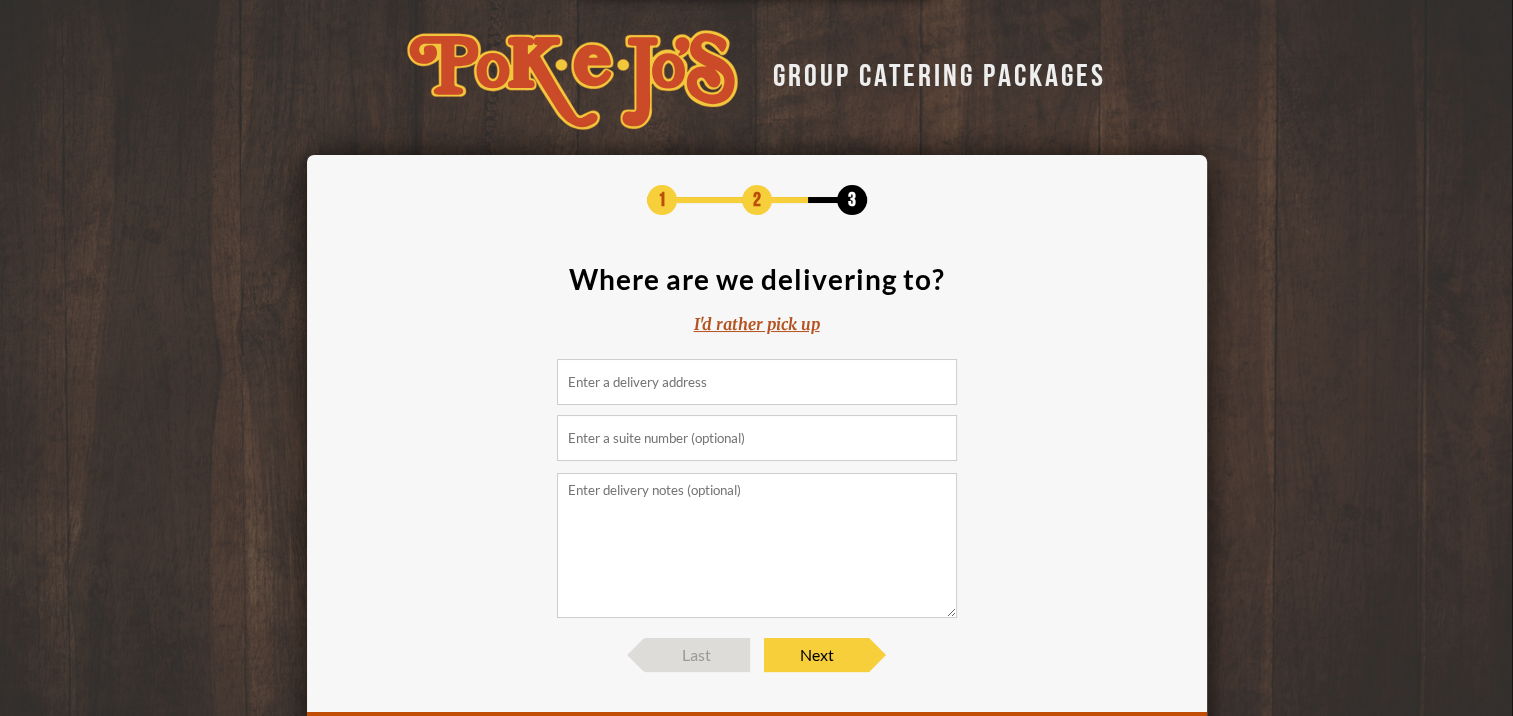 click at bounding box center (757, 382) 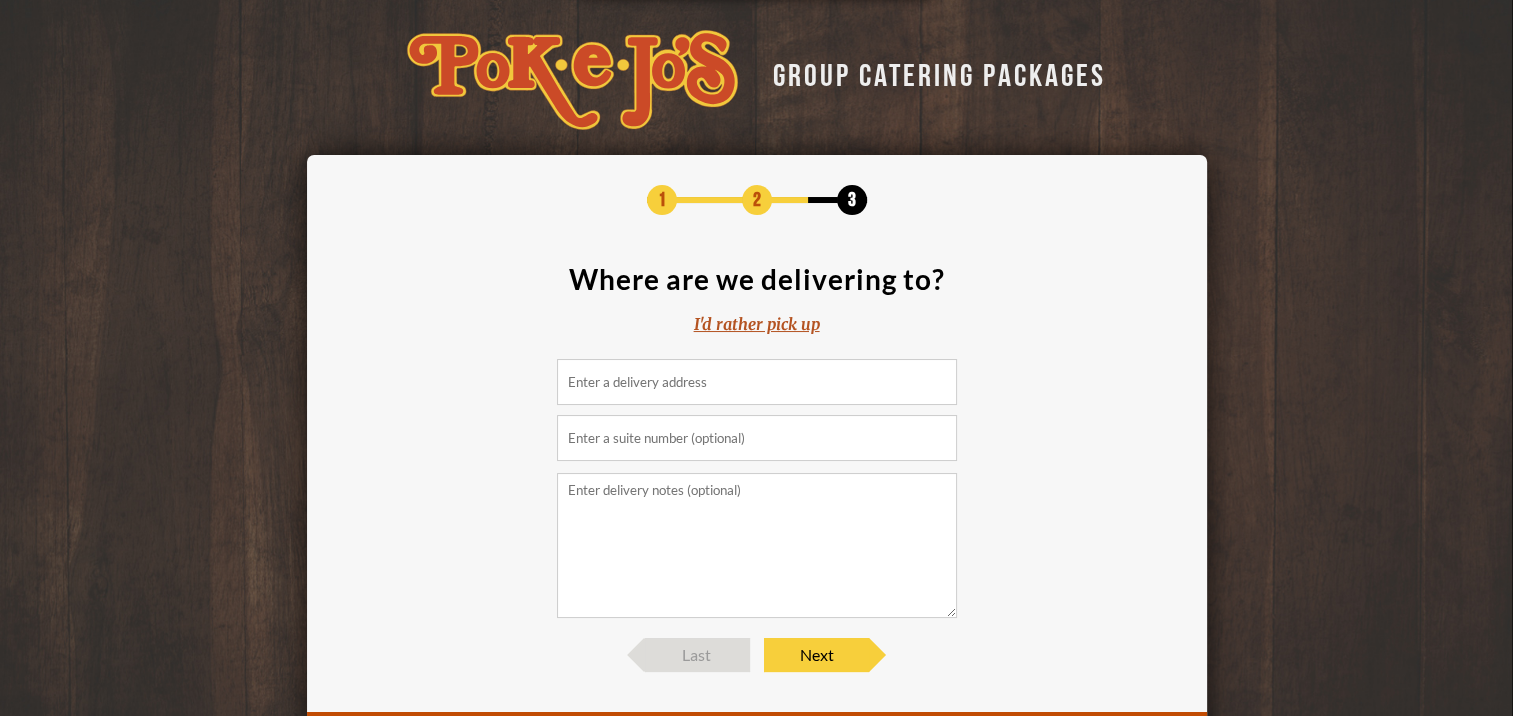 paste on "2201 Euclid Ave., Austin, TX, 78704" 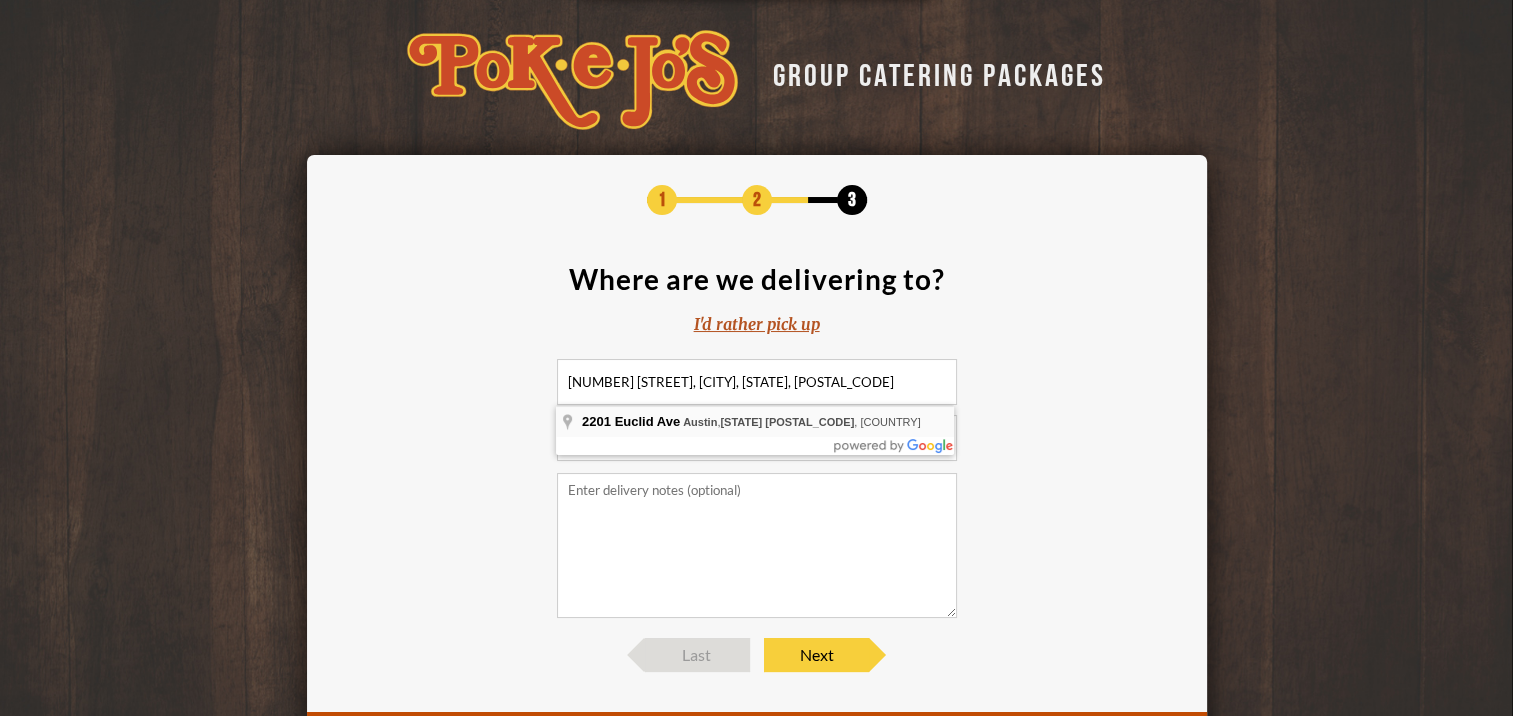 type on "2201 Euclid Ave, Austin, TX 78704, USA" 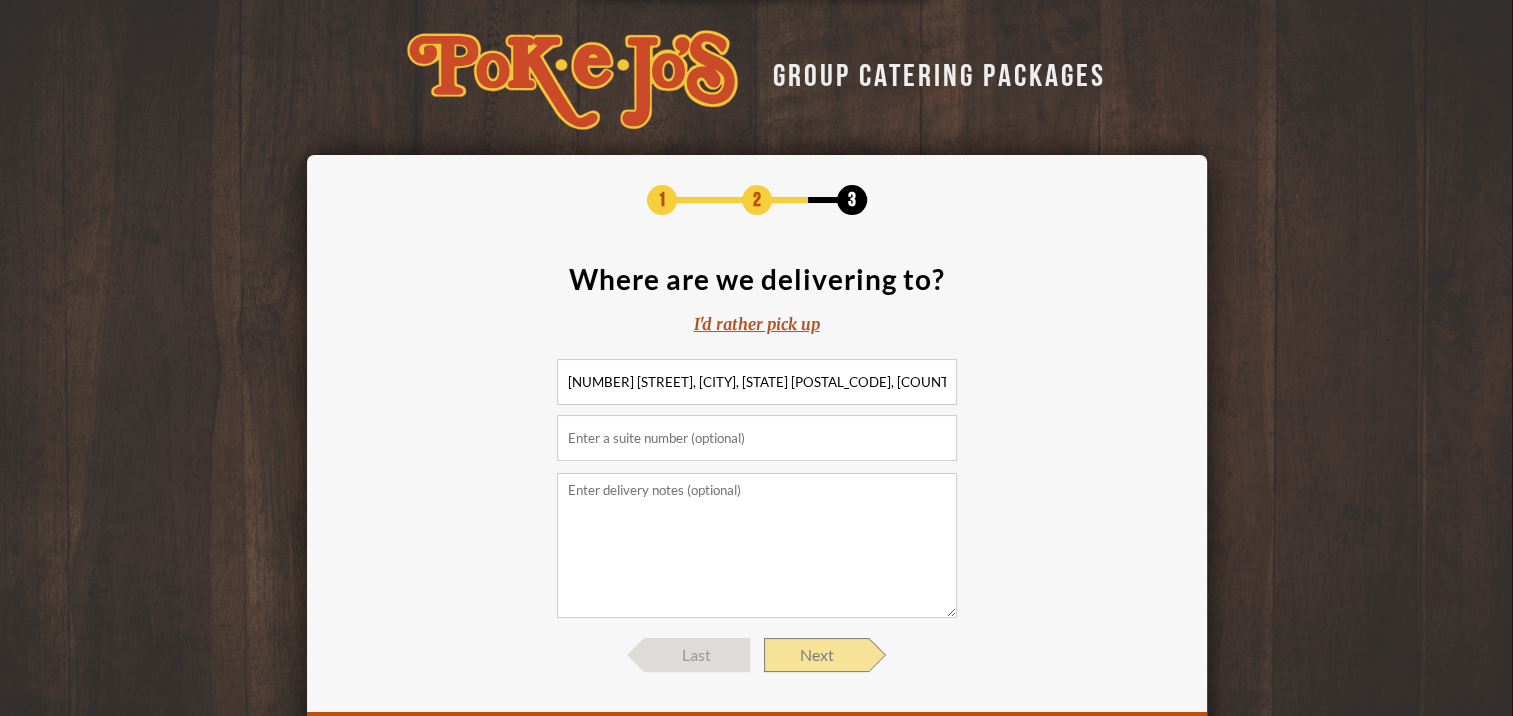 click on "Next" at bounding box center (816, 655) 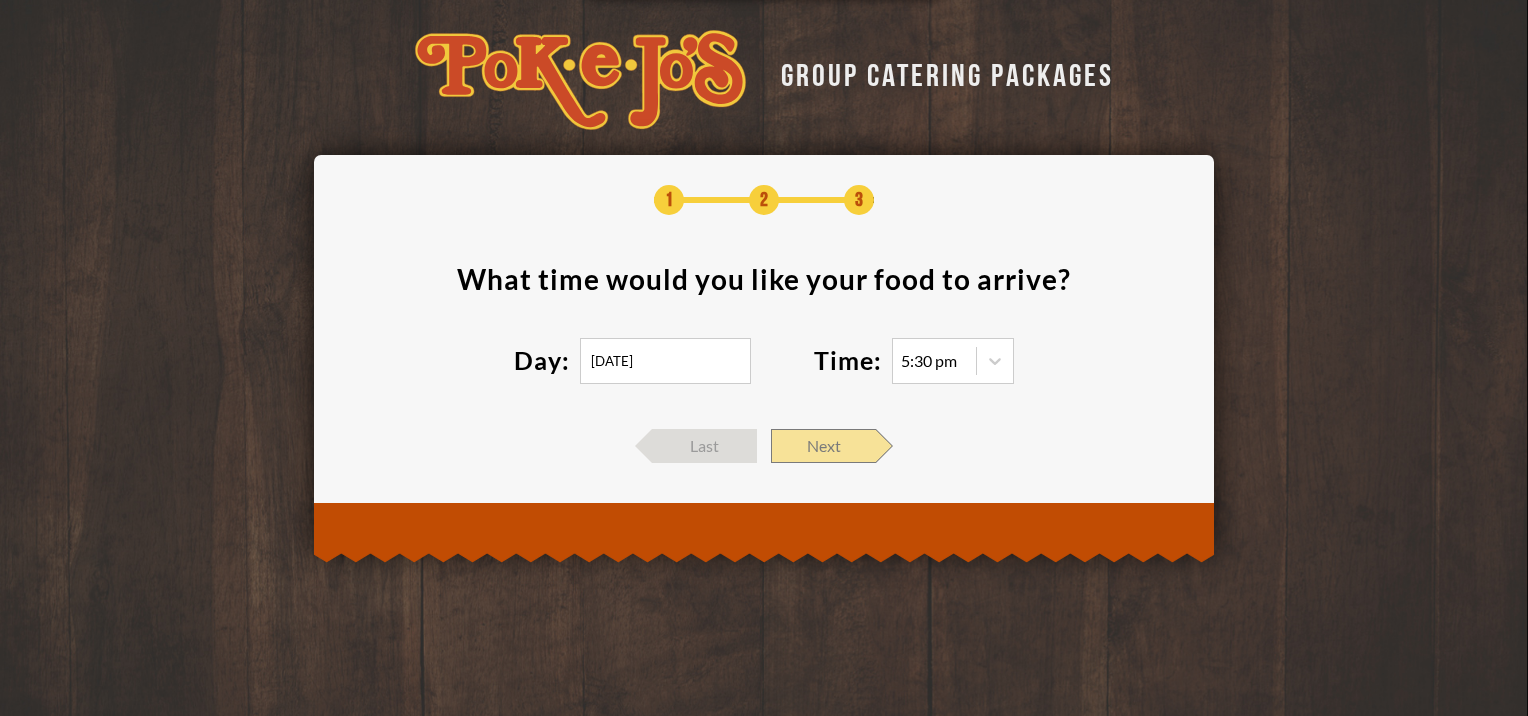 click on "Next" at bounding box center [823, 446] 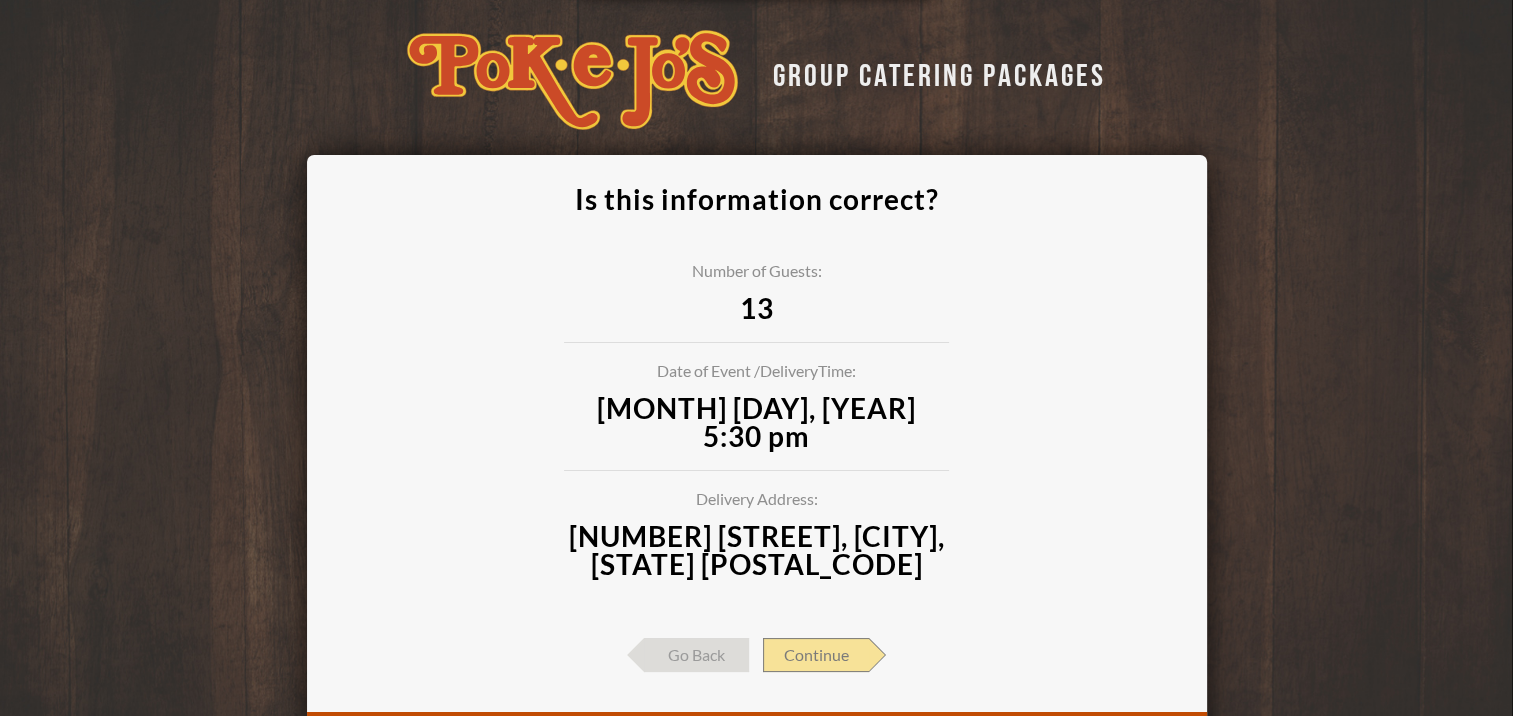 click on "Continue" at bounding box center [816, 655] 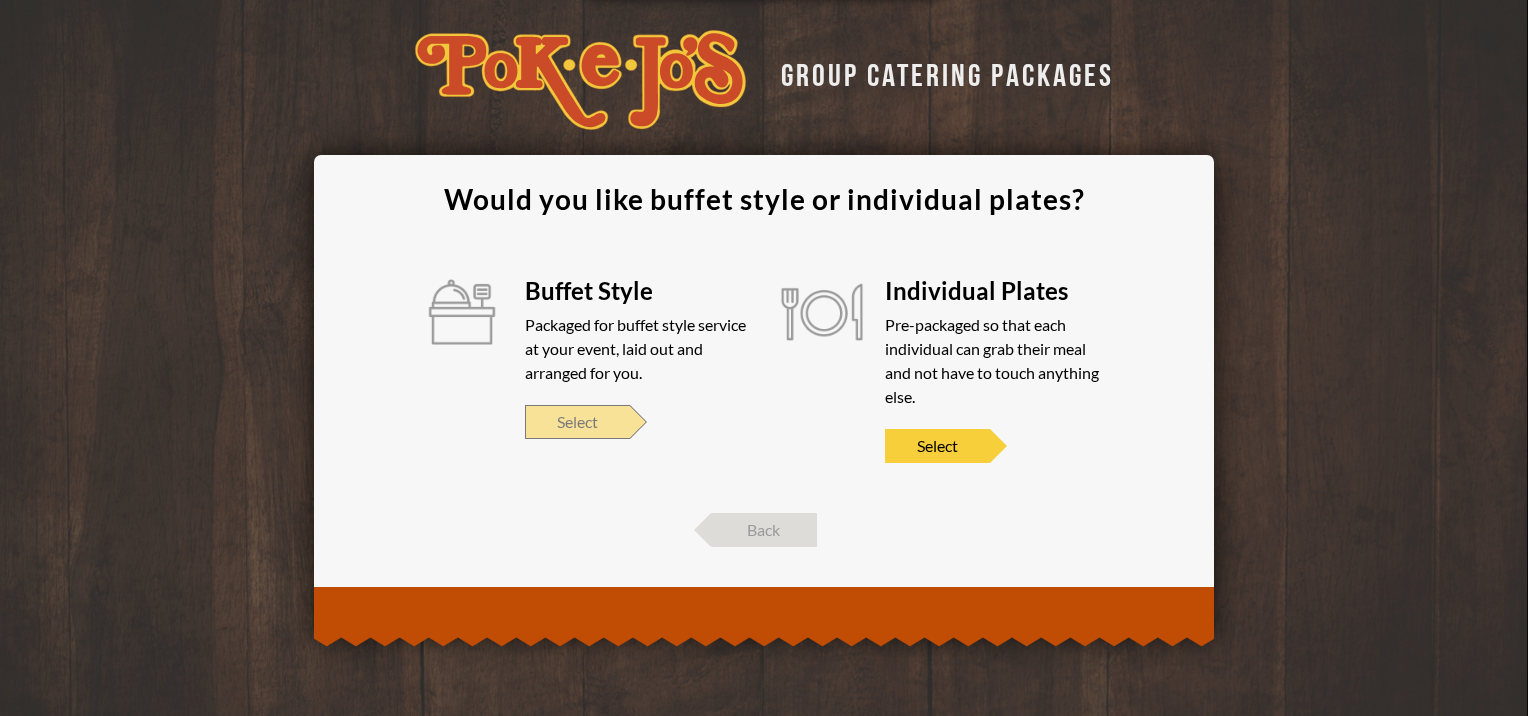 click on "Select" at bounding box center (577, 422) 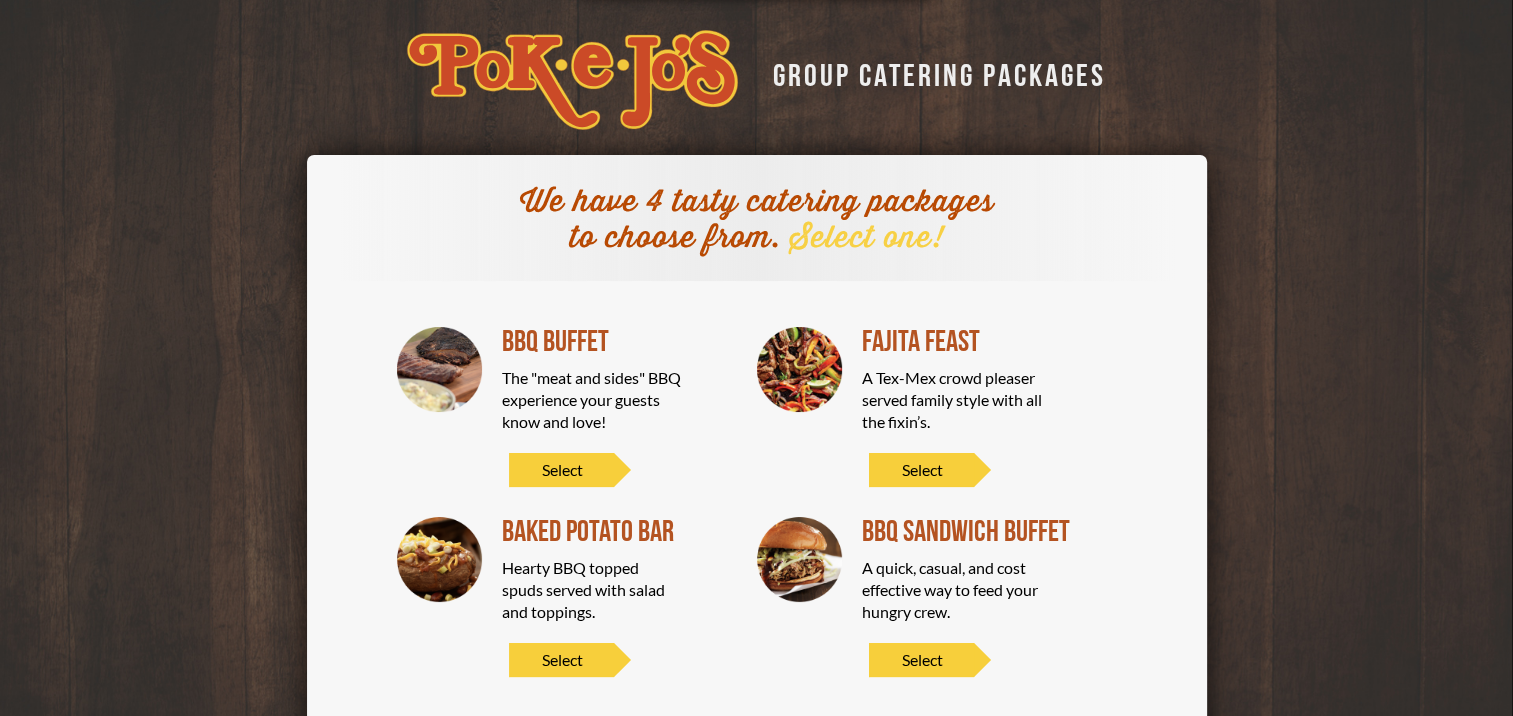 scroll, scrollTop: 100, scrollLeft: 0, axis: vertical 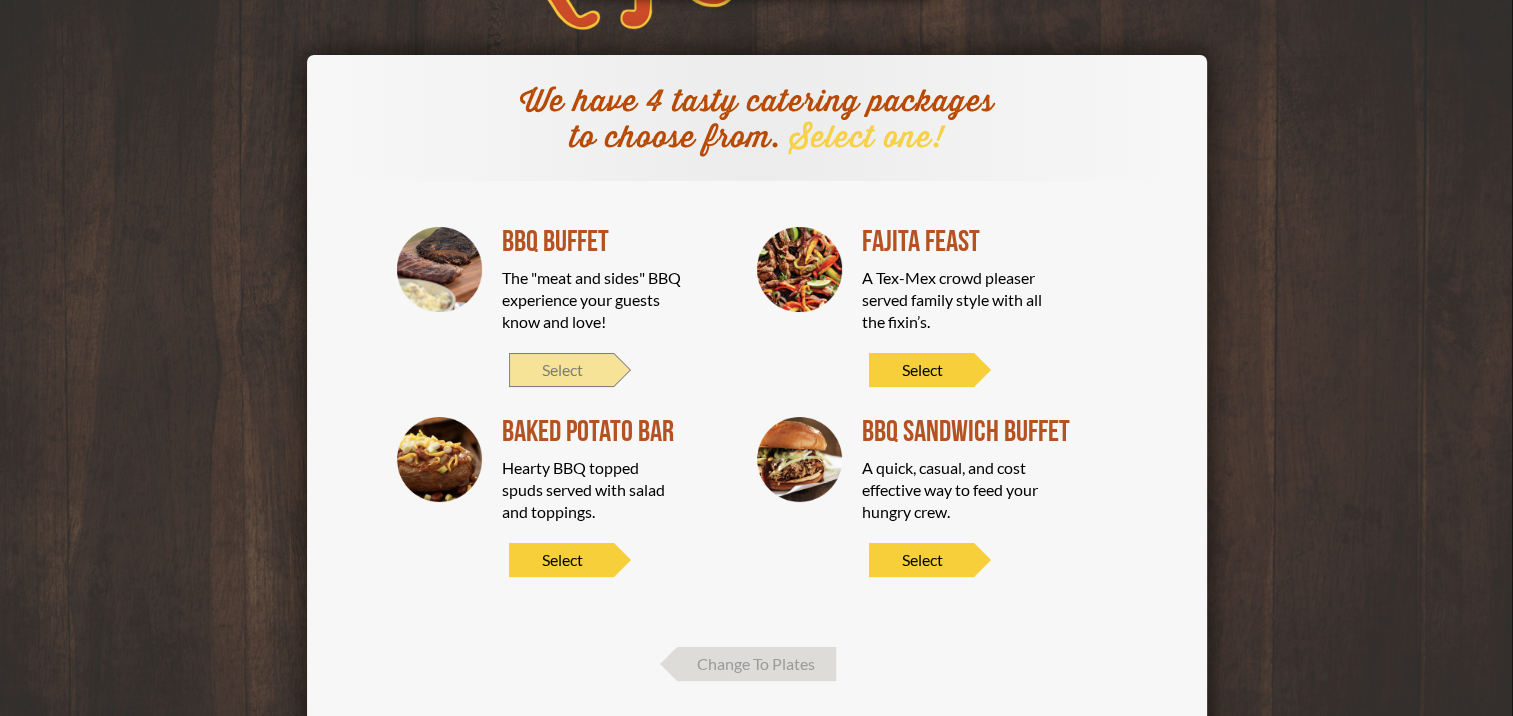 click on "Select" at bounding box center [561, 370] 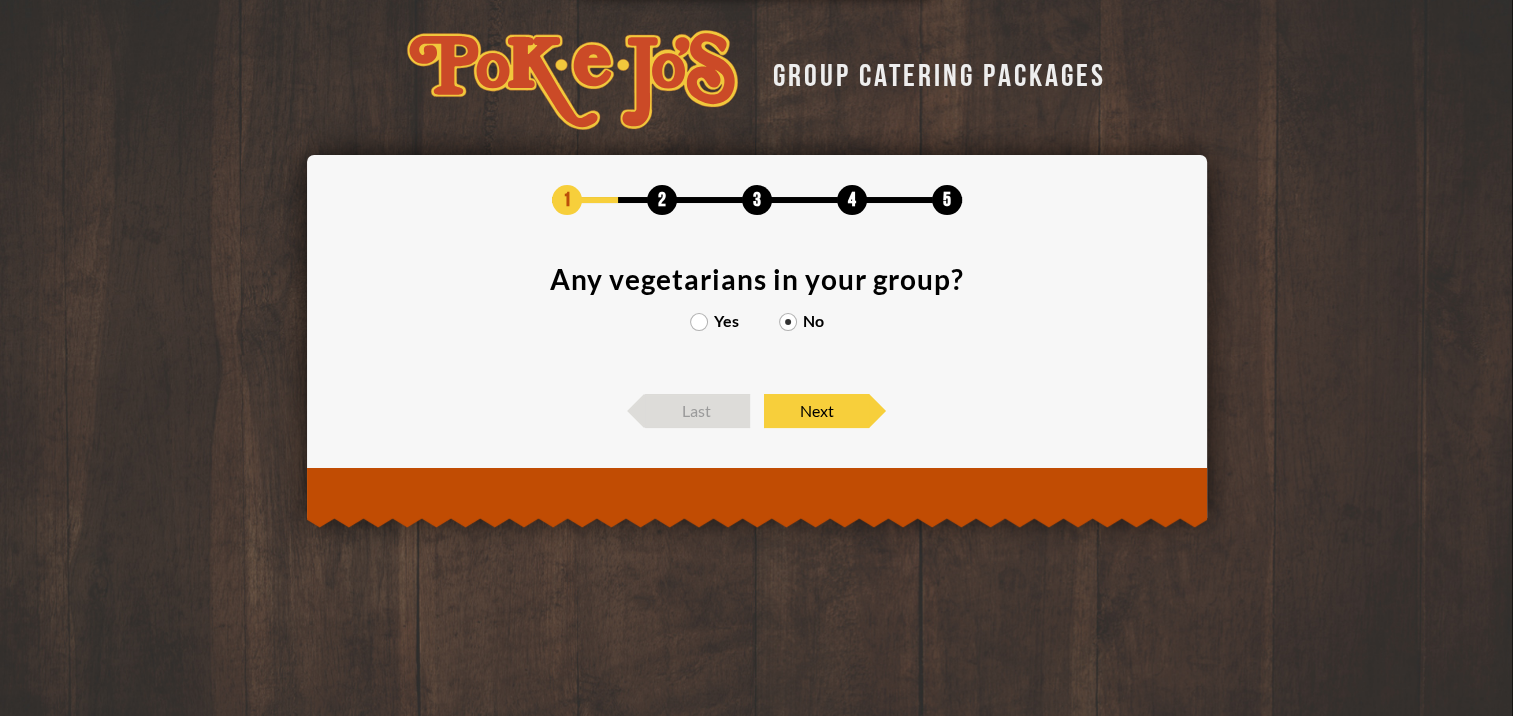 scroll, scrollTop: 0, scrollLeft: 0, axis: both 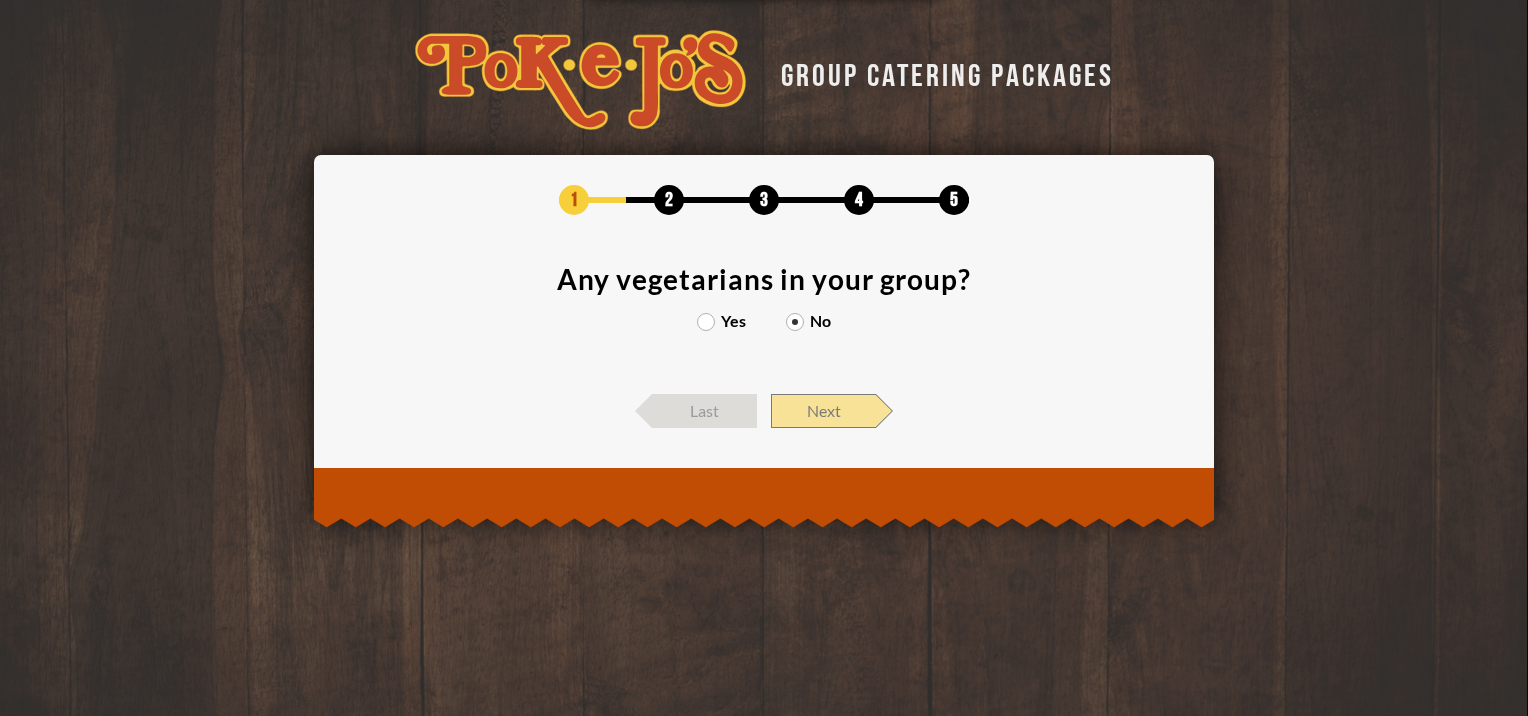 click on "Next" at bounding box center (823, 411) 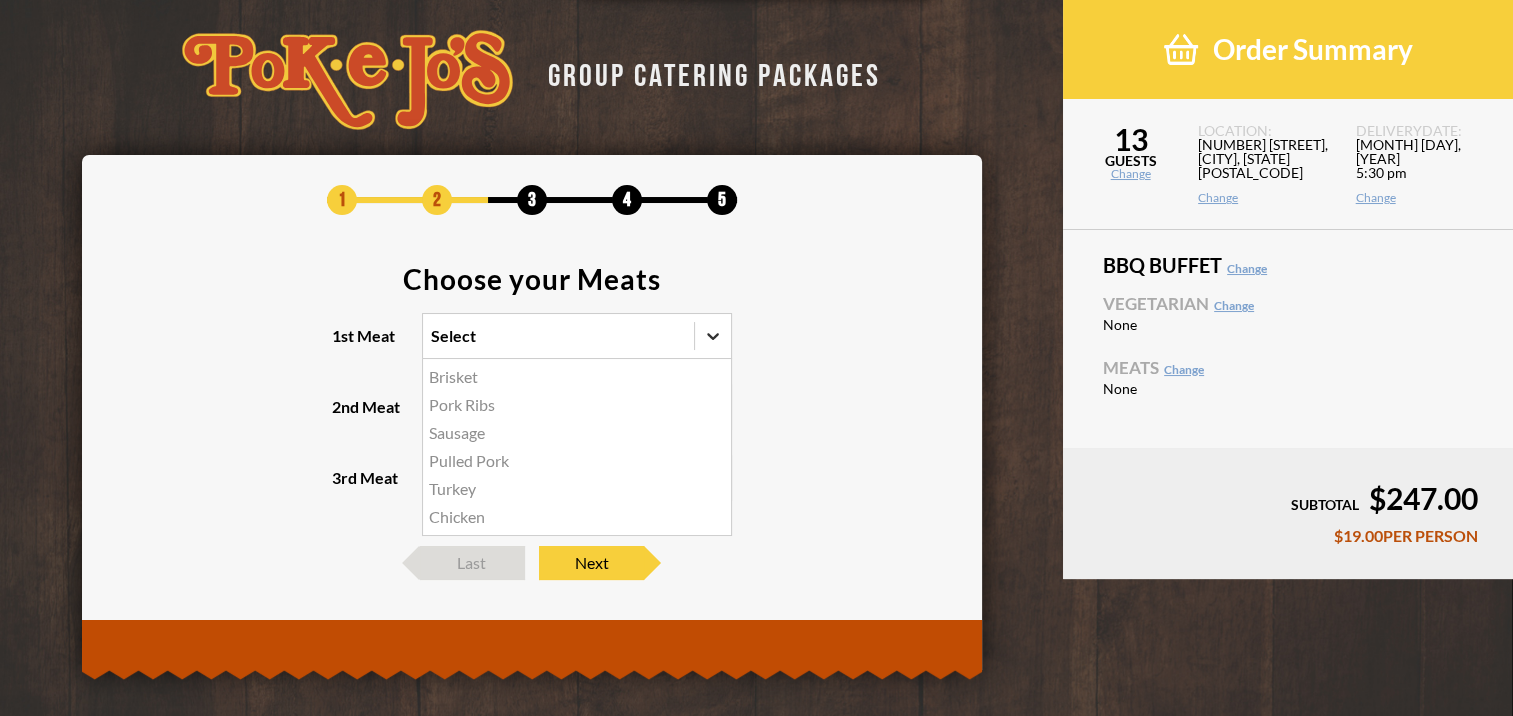 click 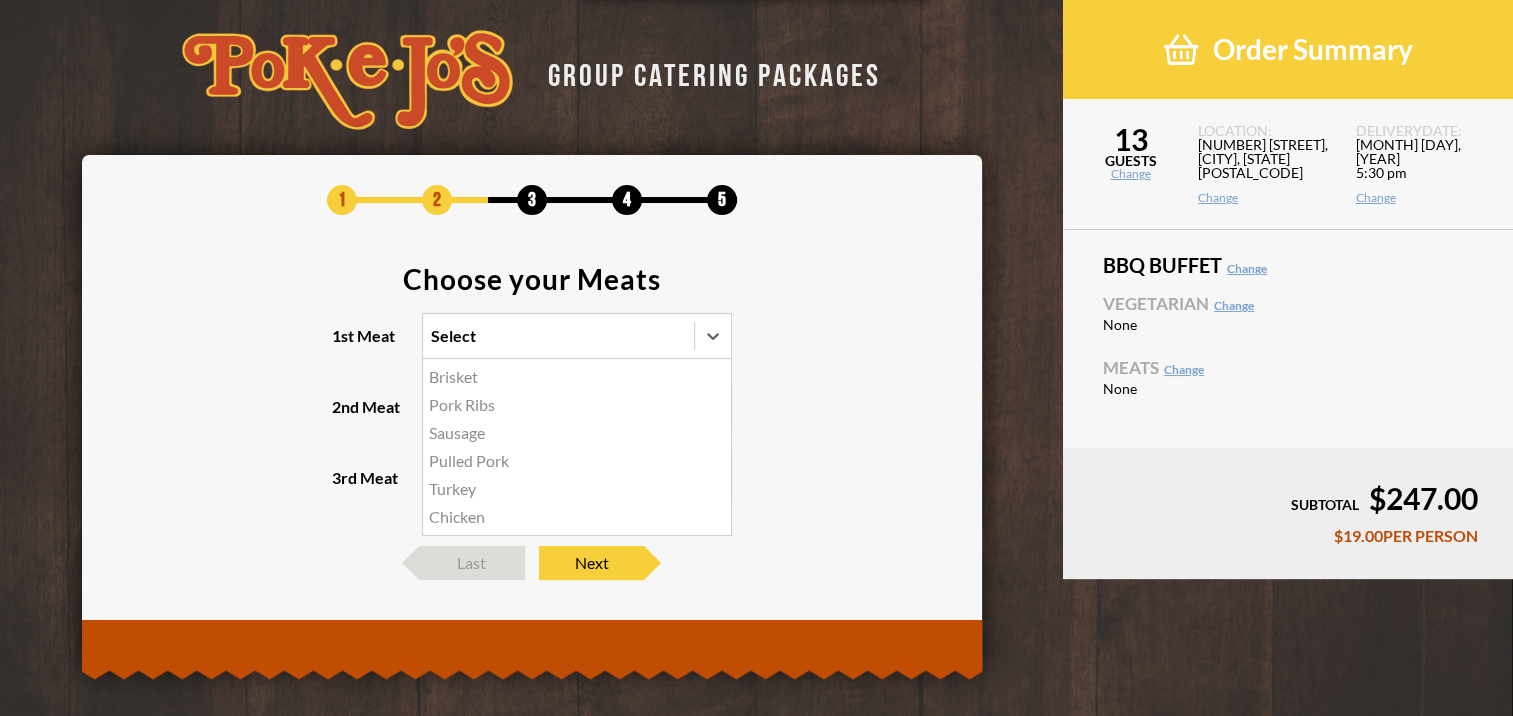 click on "Brisket" at bounding box center (577, 377) 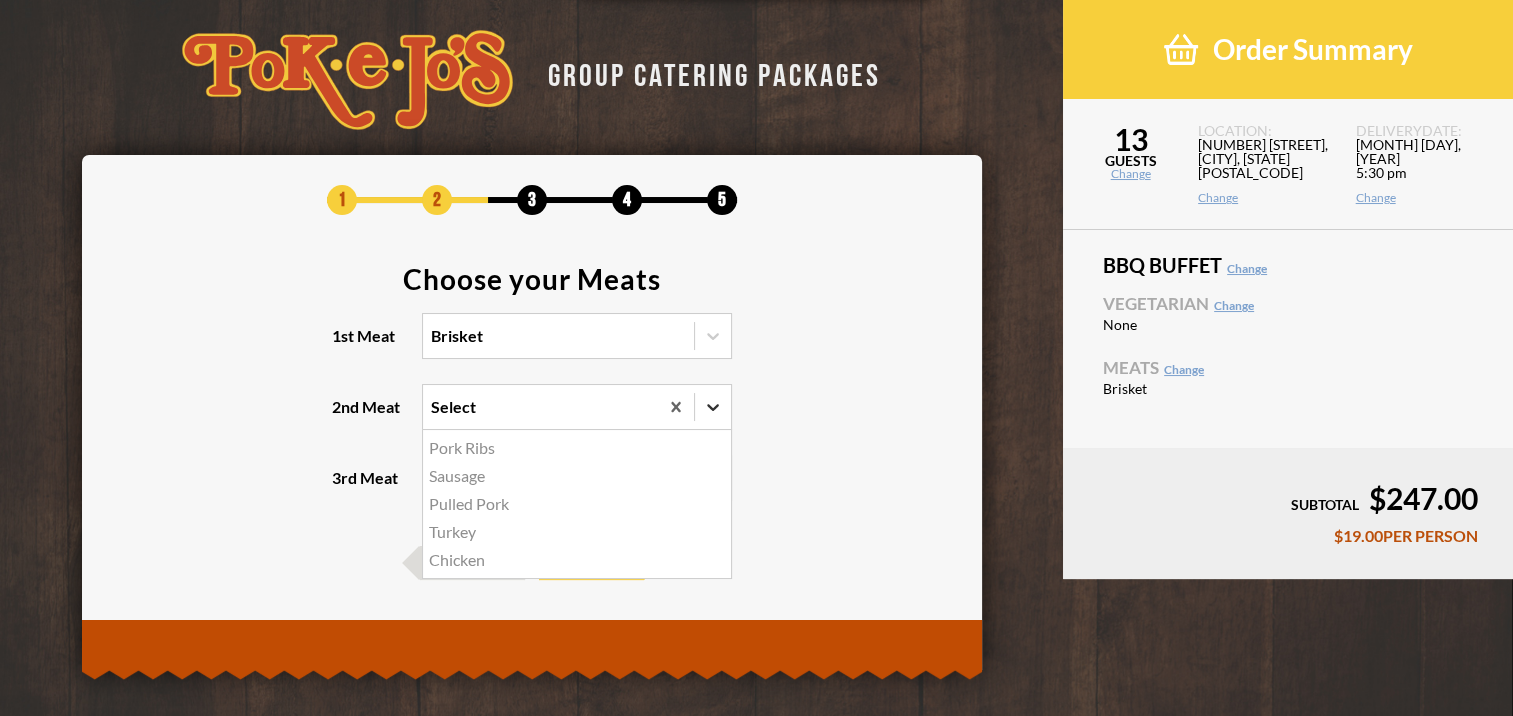 click 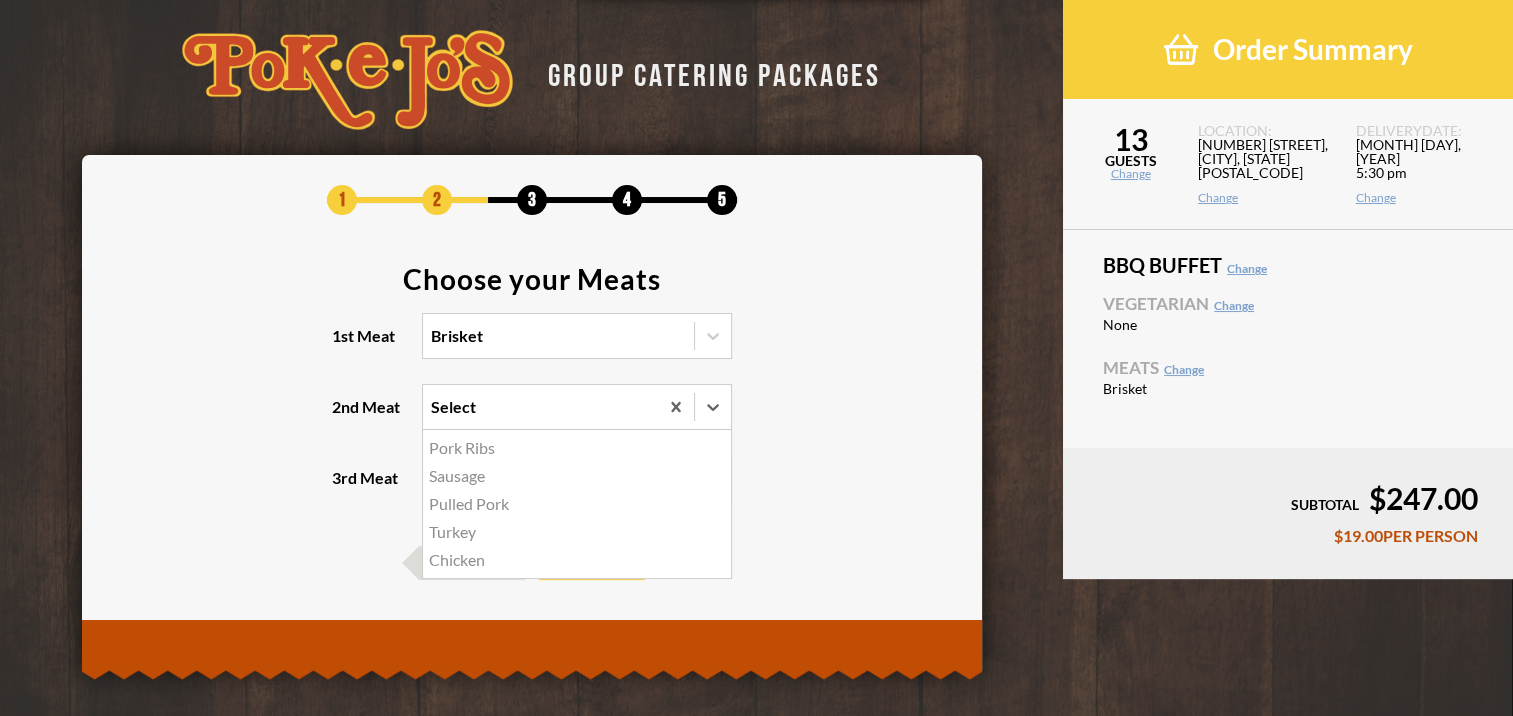 click on "Sausage" at bounding box center (577, 476) 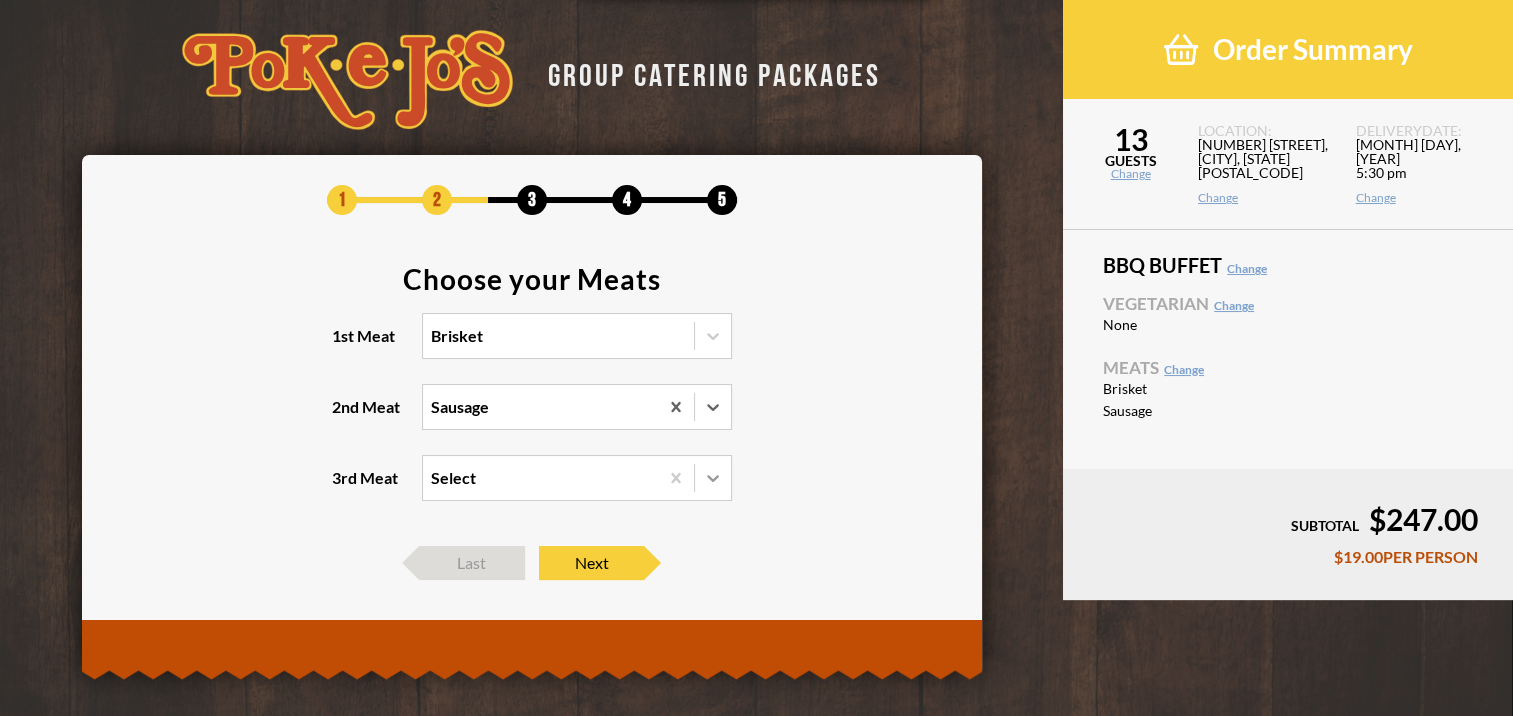 click 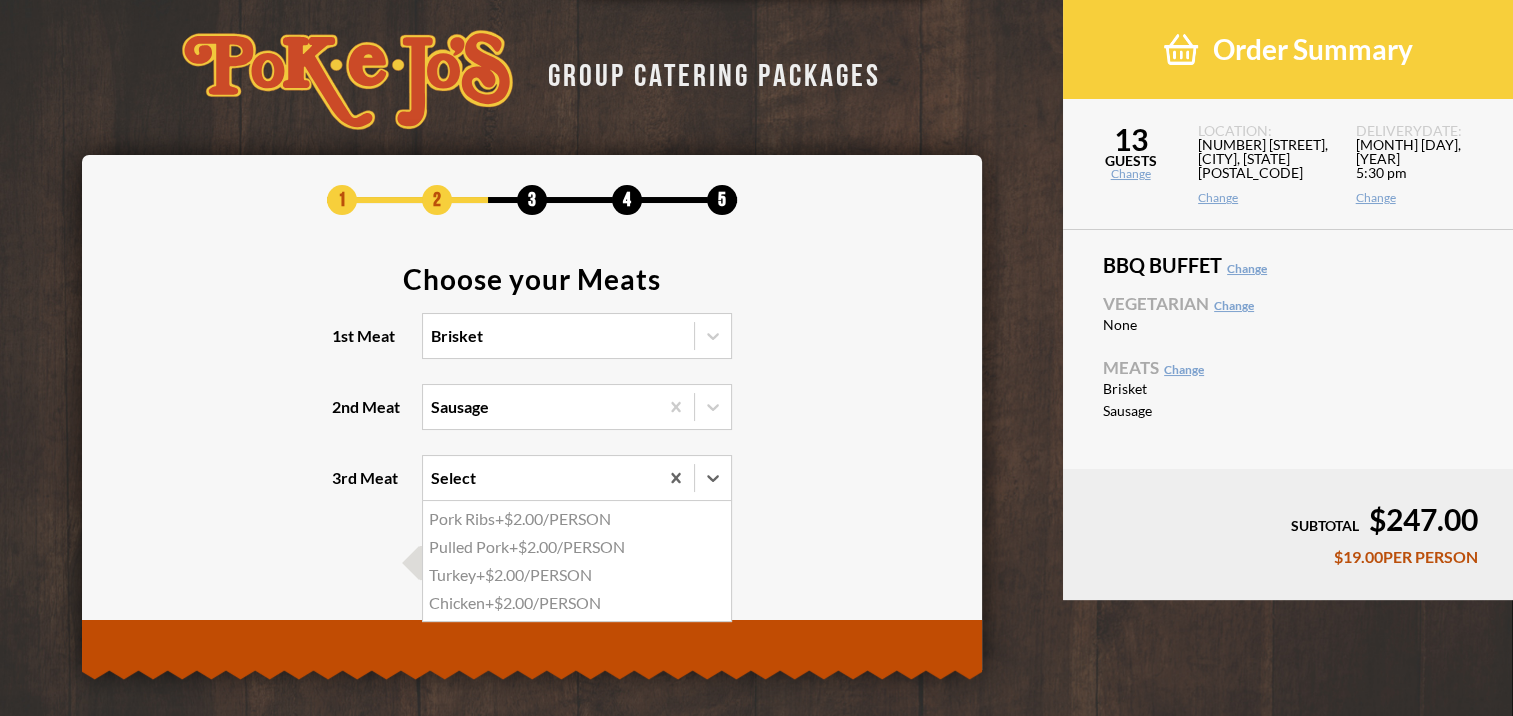 click on "Chicken  +$2.00/PERSON" at bounding box center [577, 603] 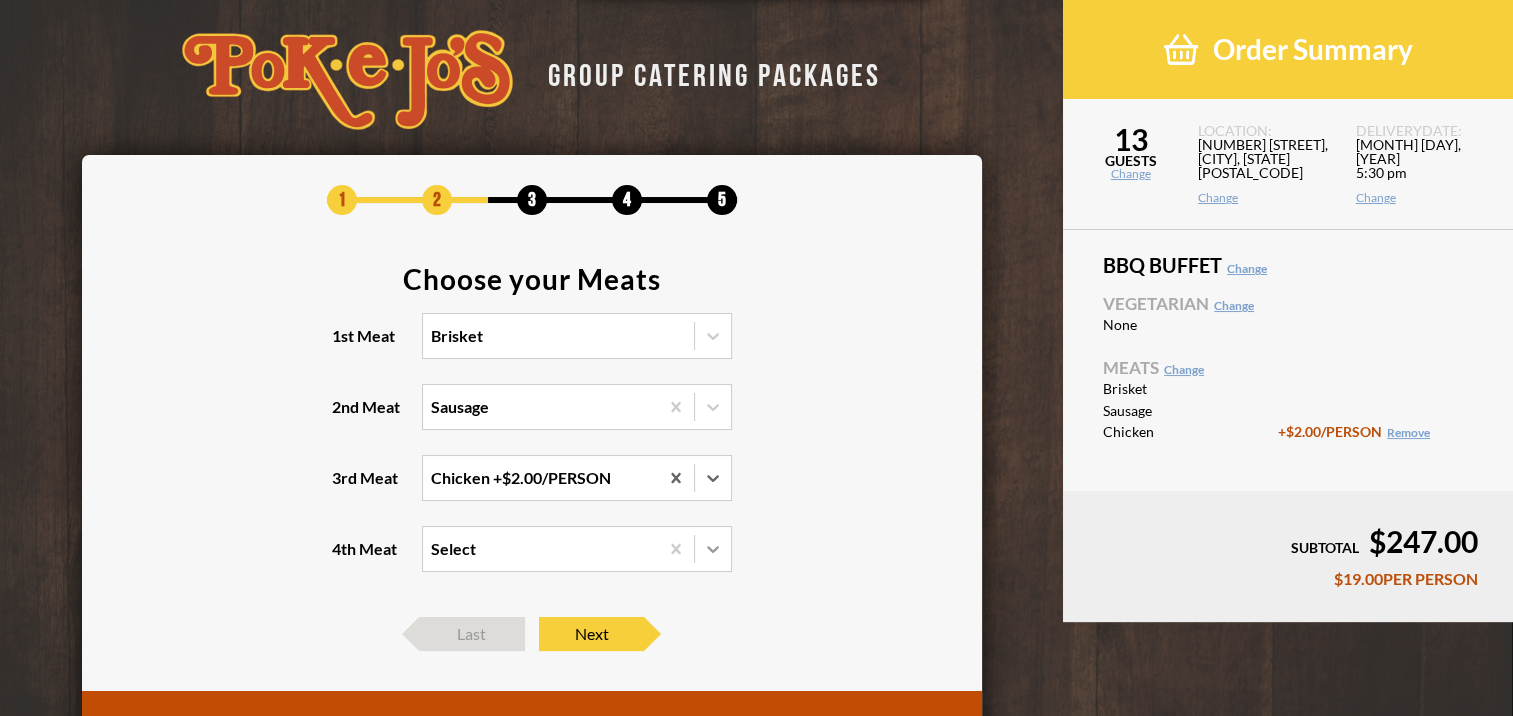 click 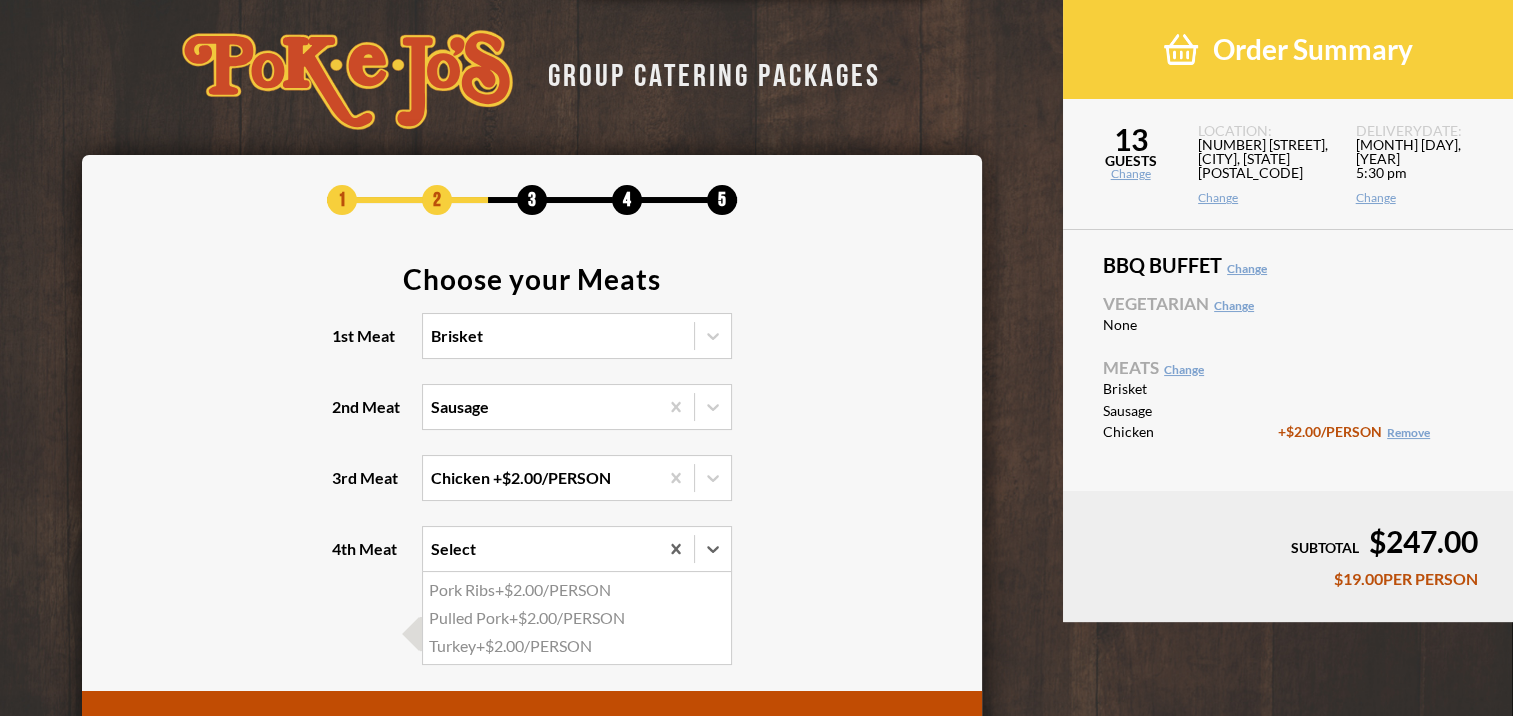 click on "Choose your Meats 1st Meat Brisket 2nd Meat Sausage 3rd Meat Chicken +$2.00/PERSON 4th Meat      option Pork Ribs focused, 1 of 3. 3 results available. Use Up and Down to choose options, press Enter to select the currently focused option, press Escape to exit the menu, press Tab to select the option and exit the menu. Select Pork Ribs  +$2.00/PERSON Pulled Pork  +$2.00/PERSON Turkey  +$2.00/PERSON" at bounding box center (532, 431) 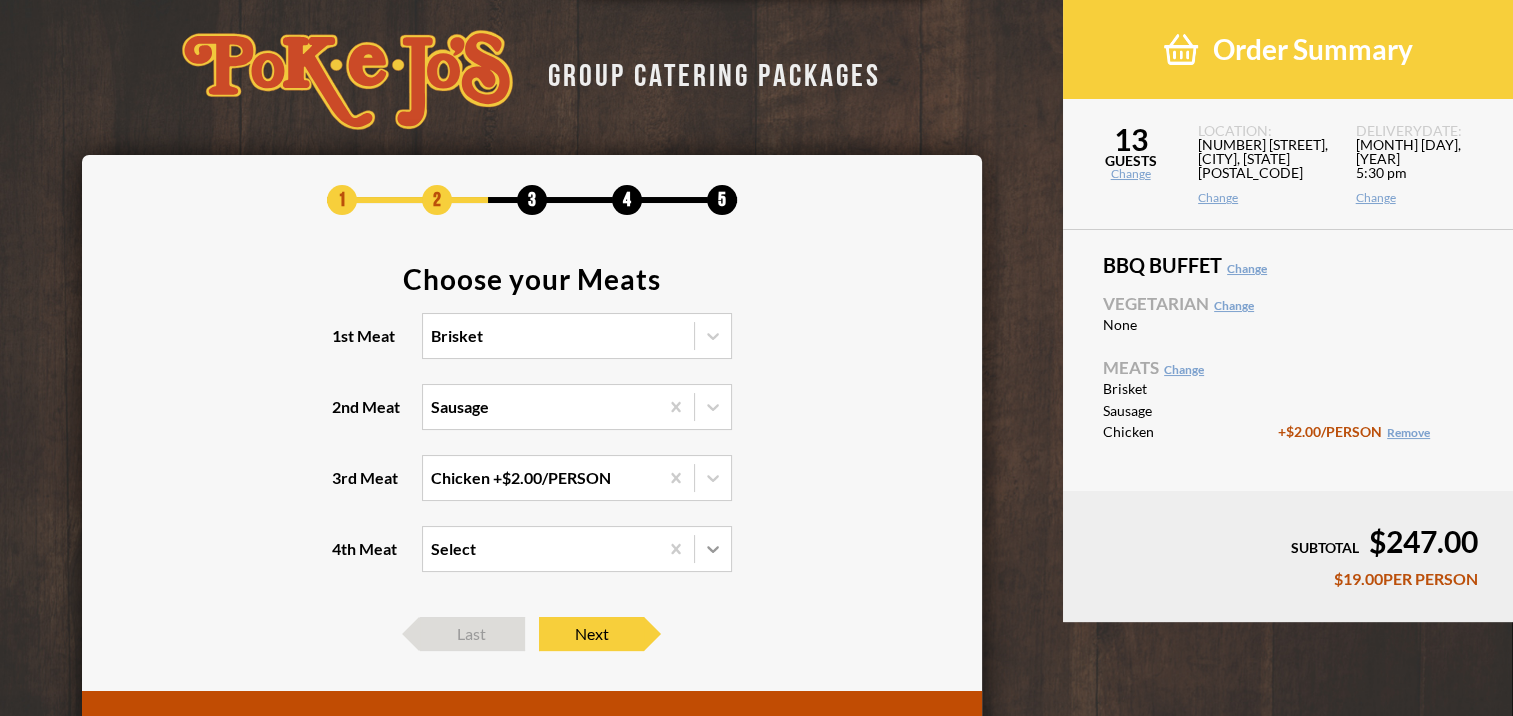click 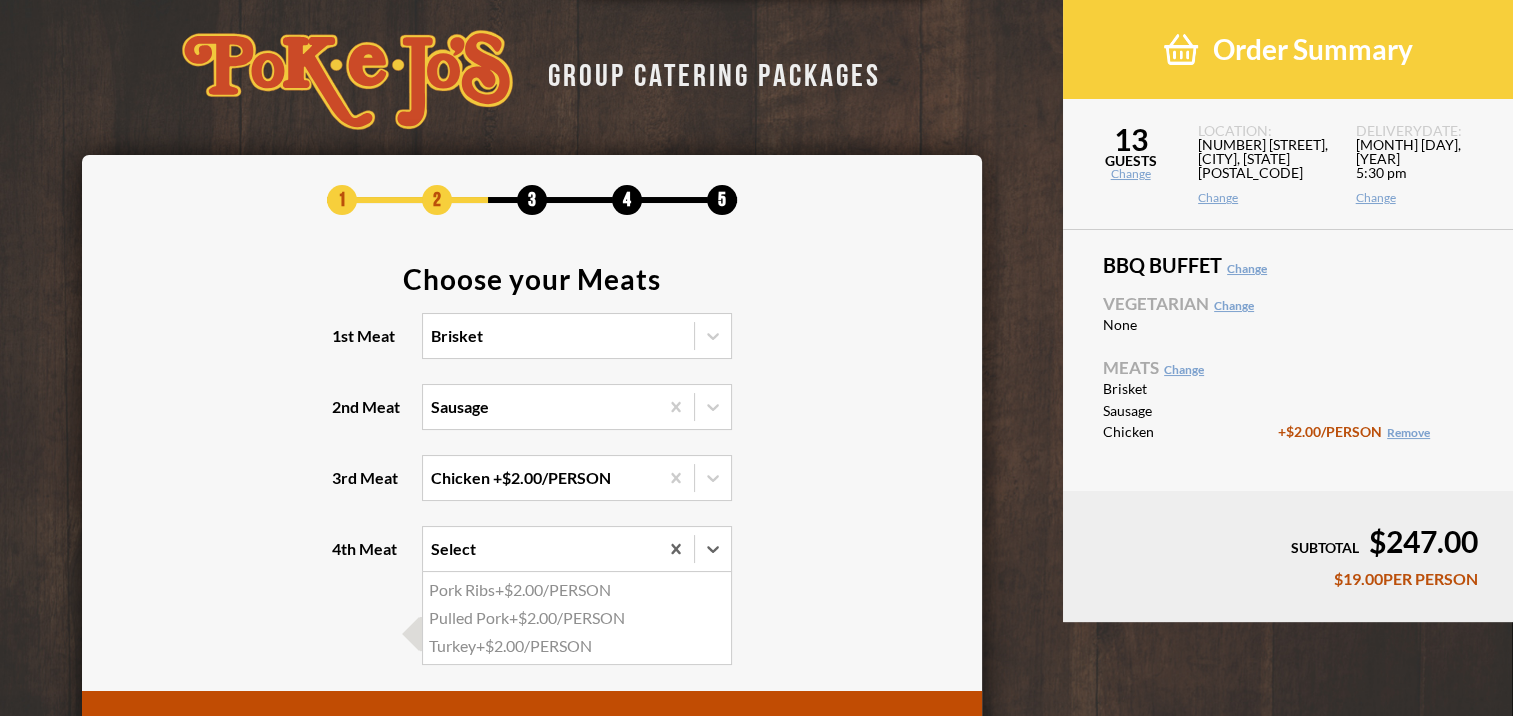 click on "Pork Ribs  +$2.00/PERSON" at bounding box center [577, 590] 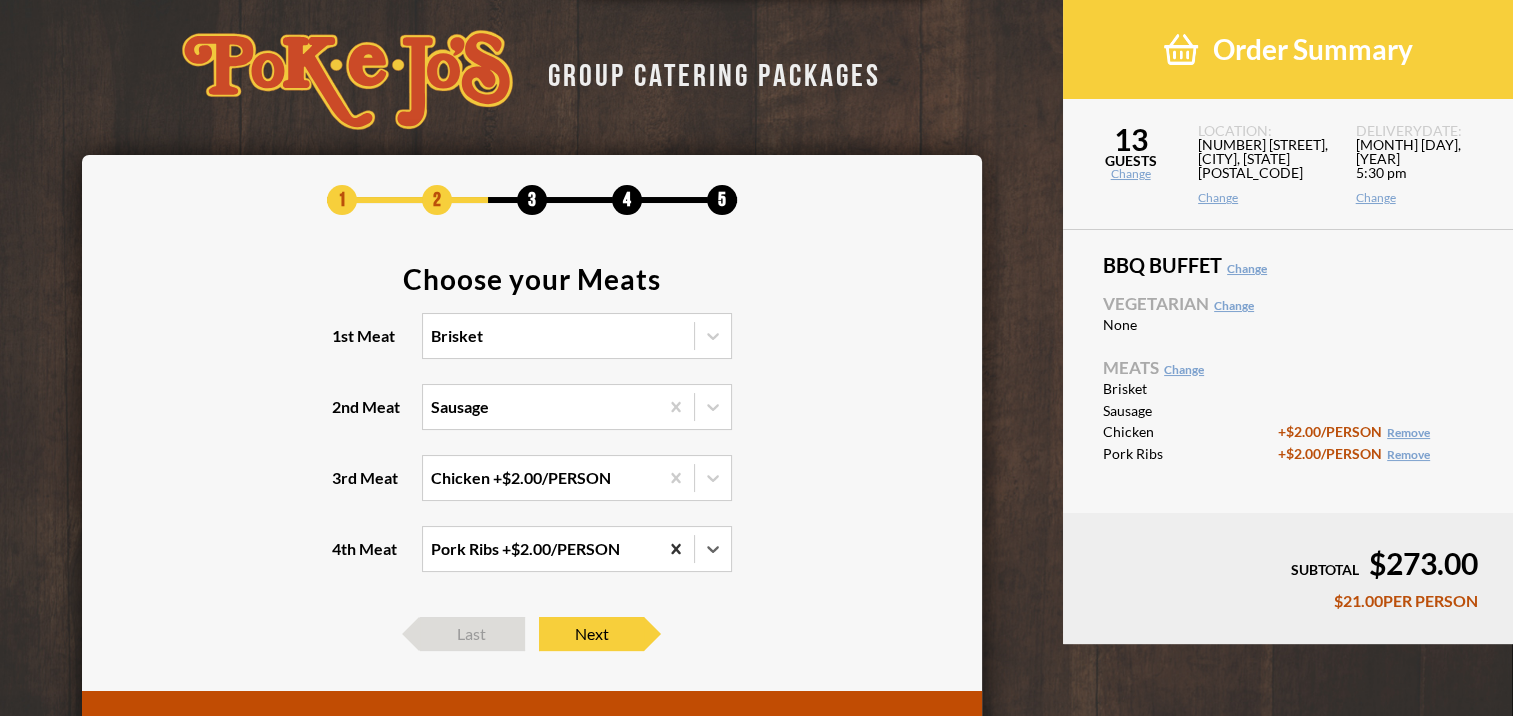 click 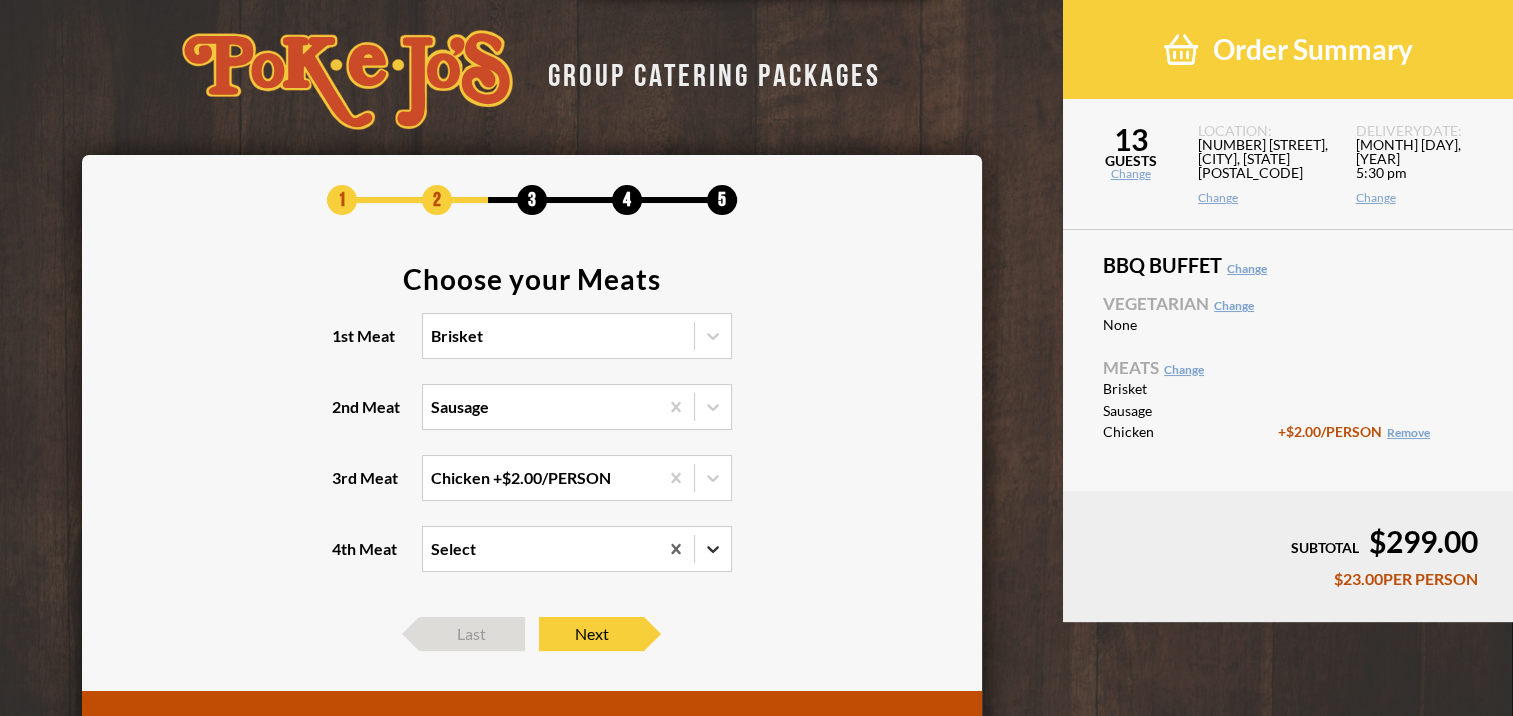 click 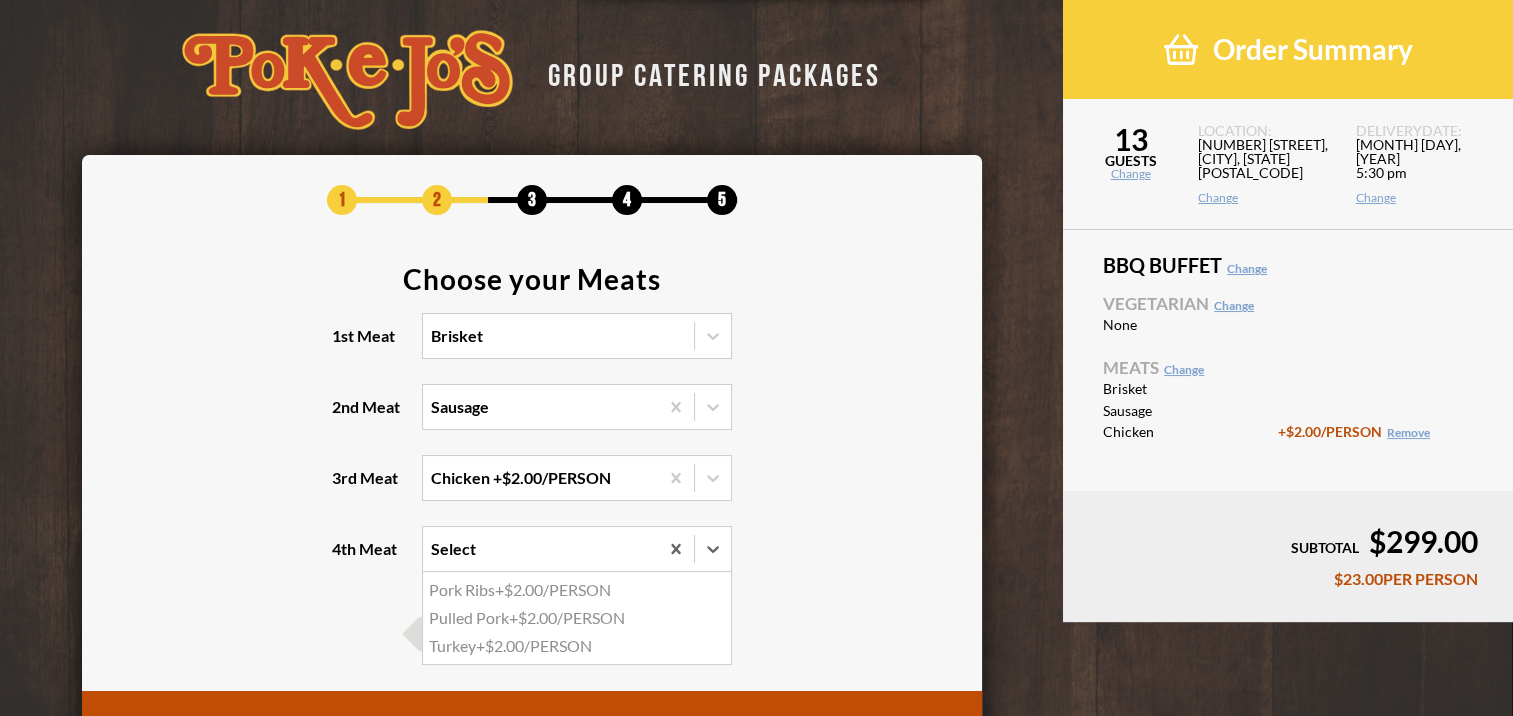click on "Pork Ribs  +$2.00/PERSON" at bounding box center [577, 590] 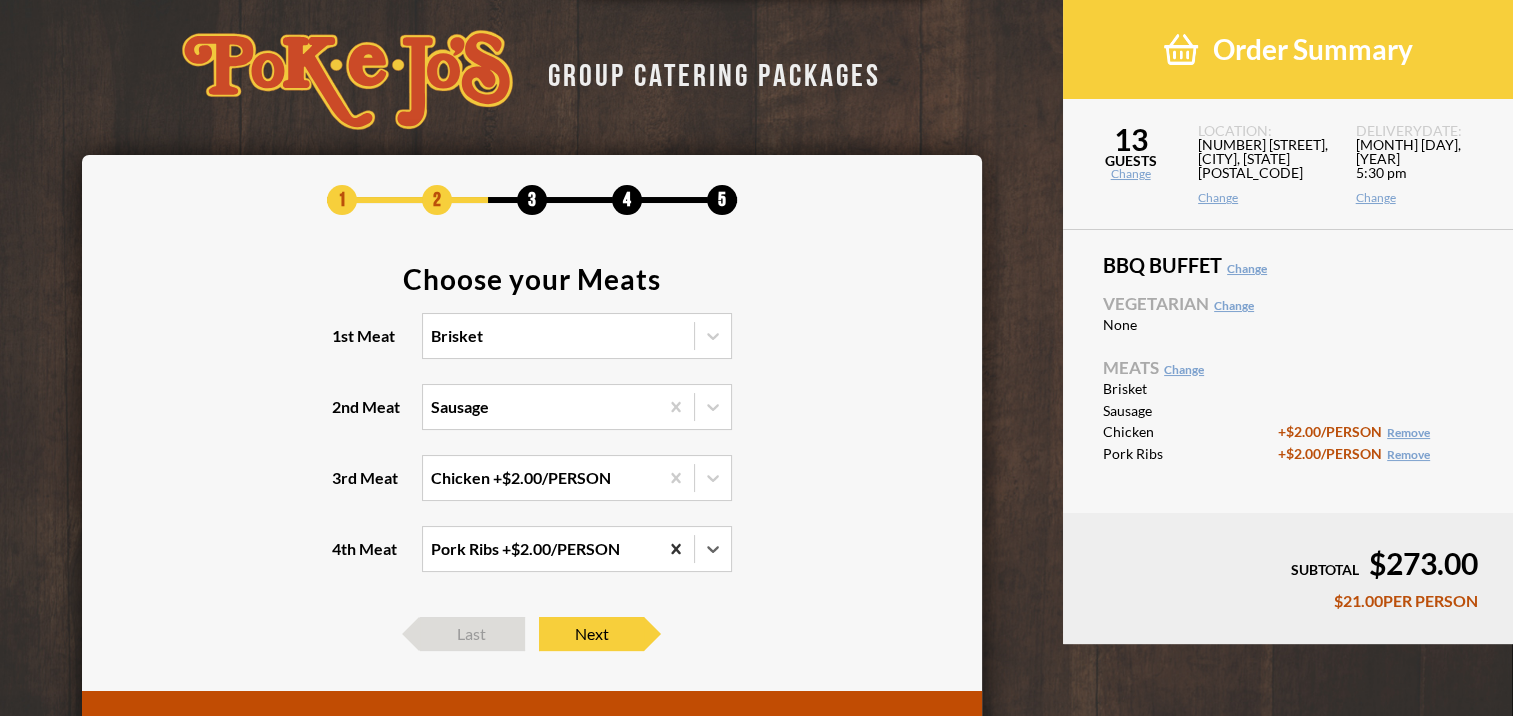 click 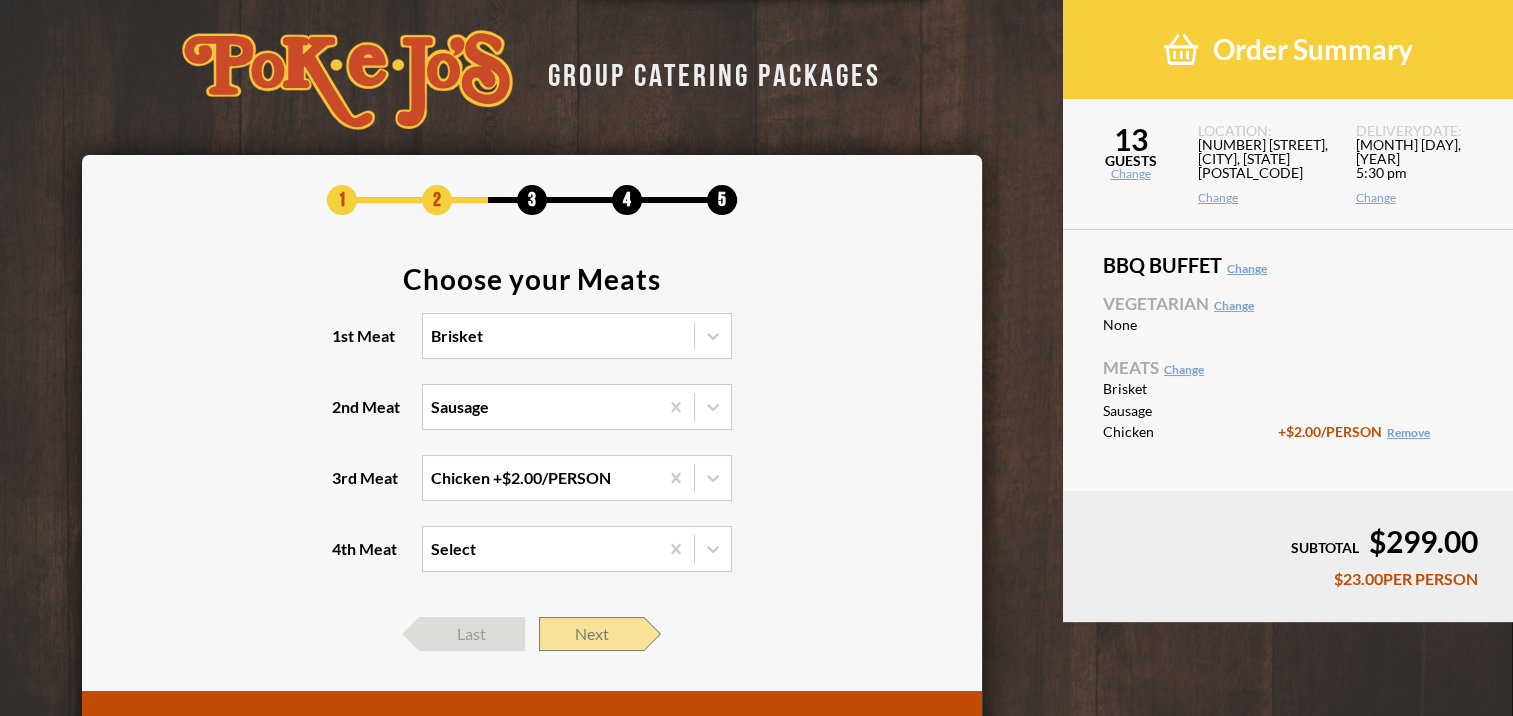 click on "Next" at bounding box center (591, 634) 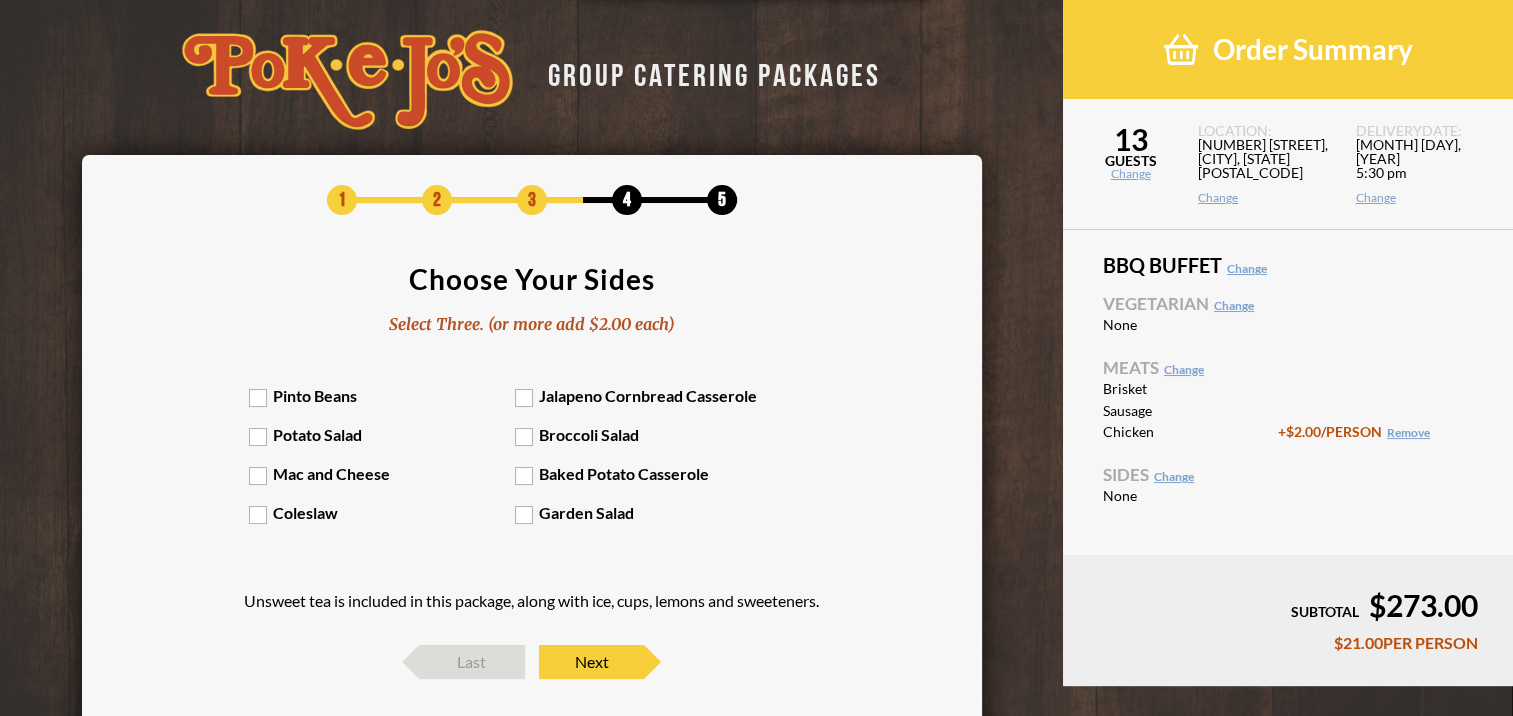 click on "Coleslaw" at bounding box center (382, 512) 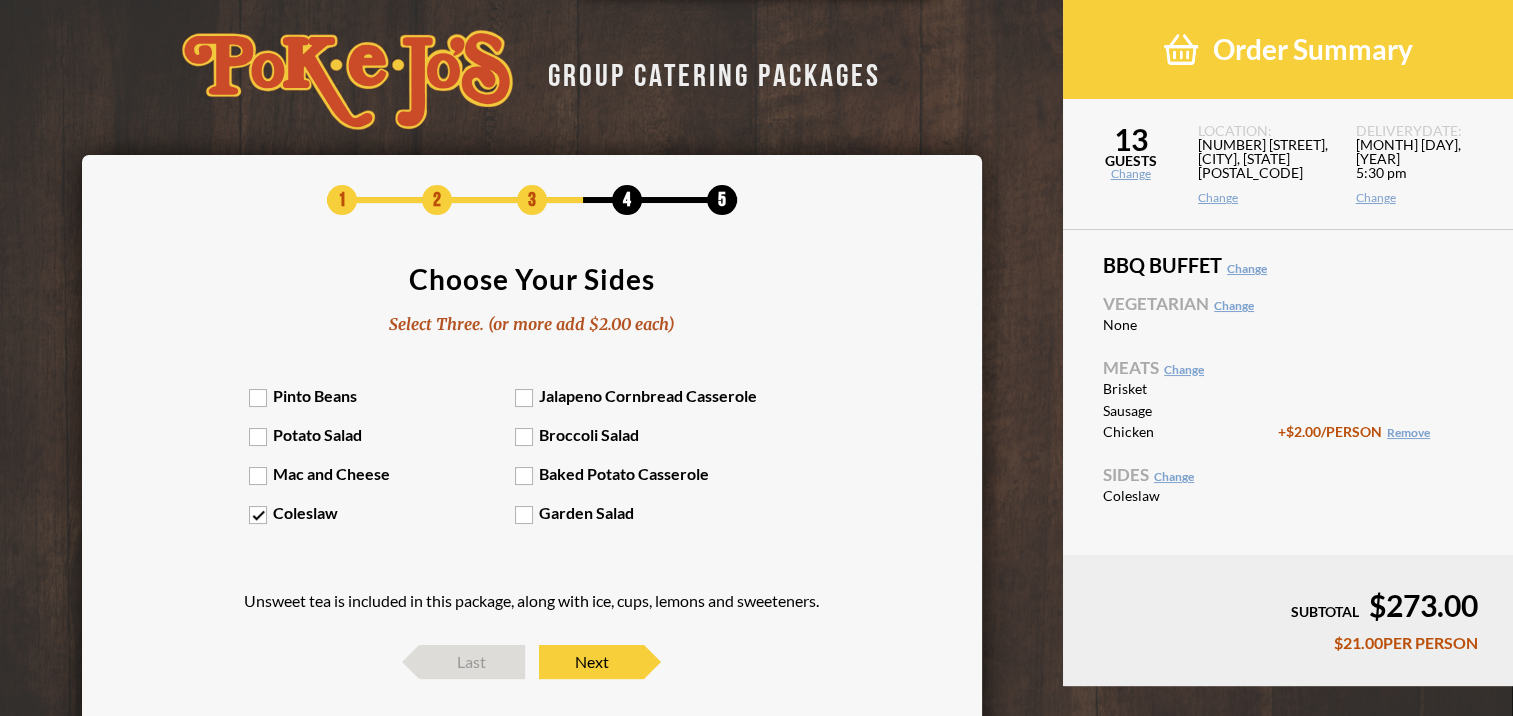 click on "Broccoli Salad" at bounding box center [648, 434] 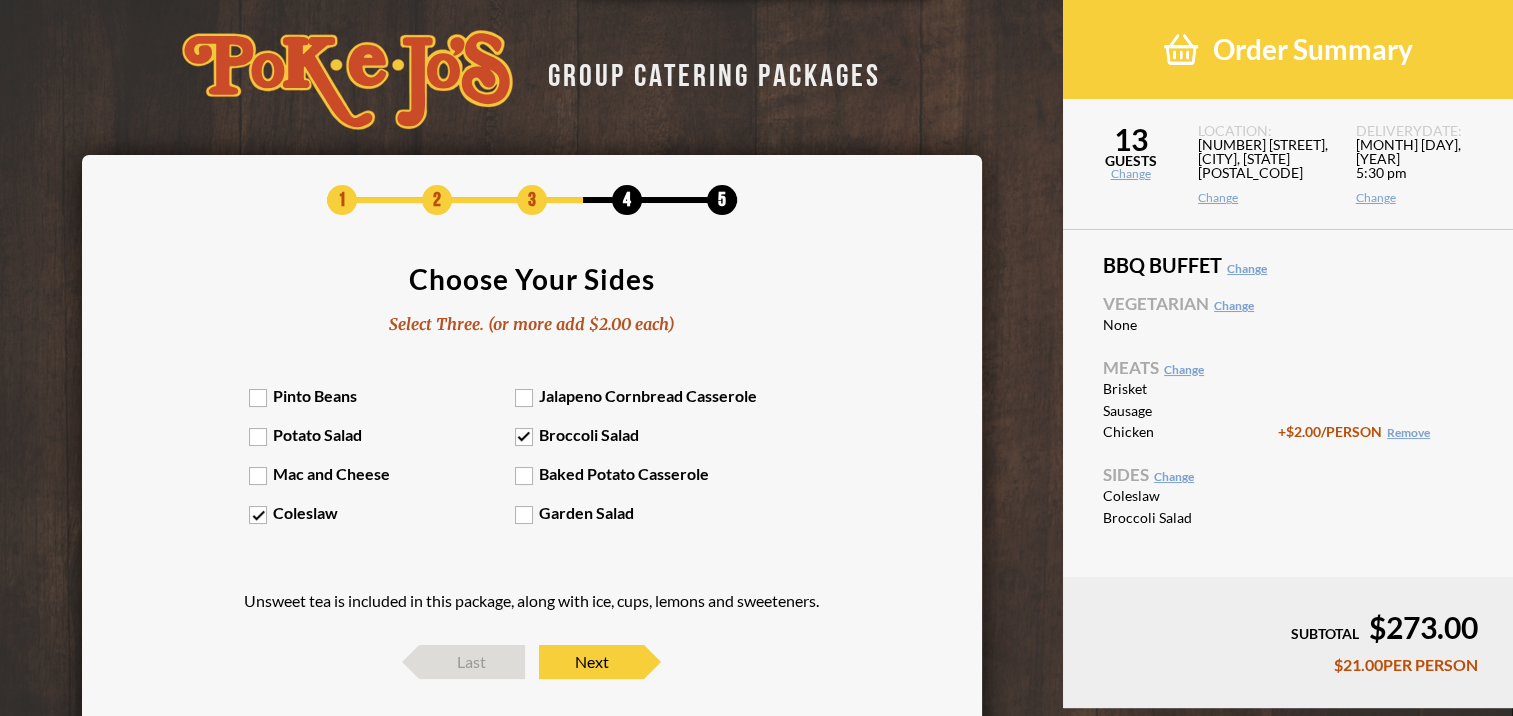 click on "Pinto Beans" at bounding box center (382, 395) 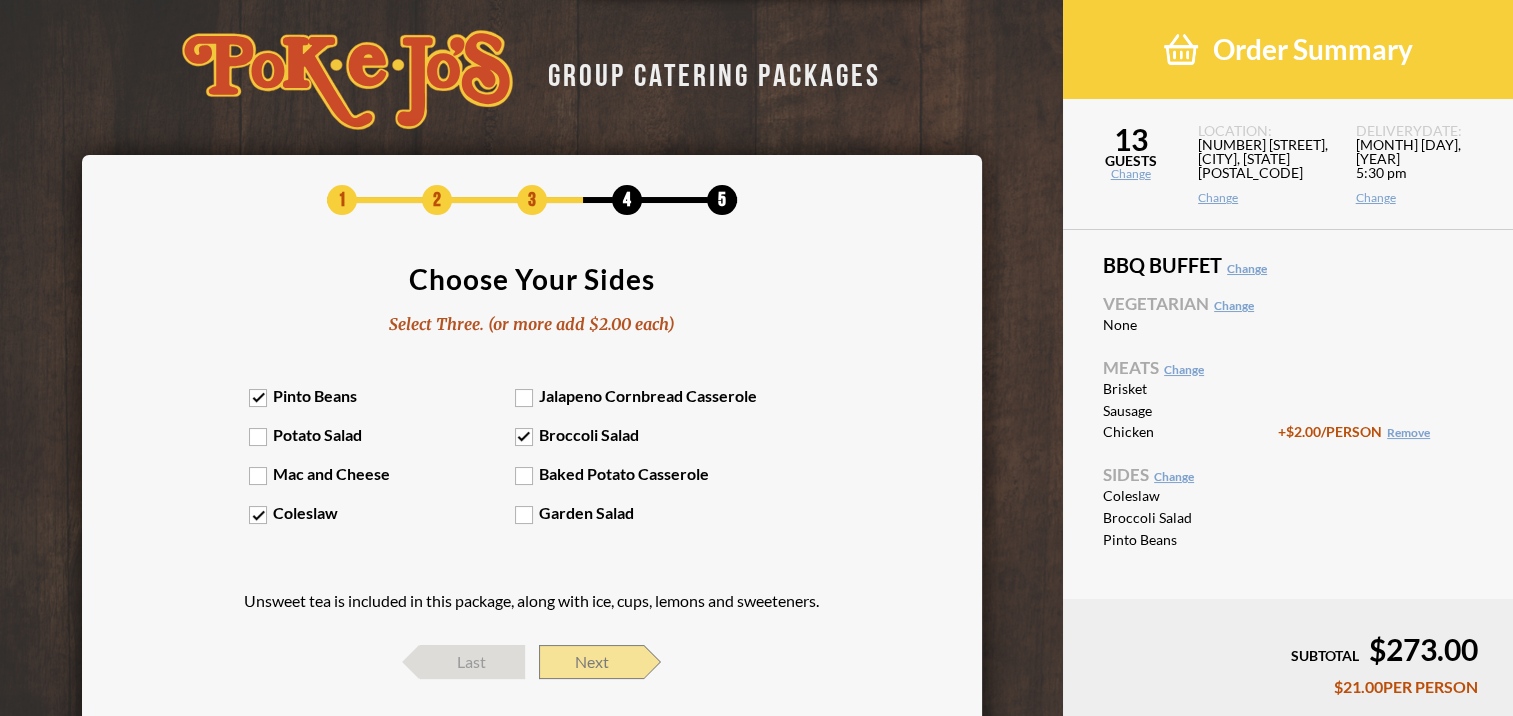 click on "Next" at bounding box center (591, 662) 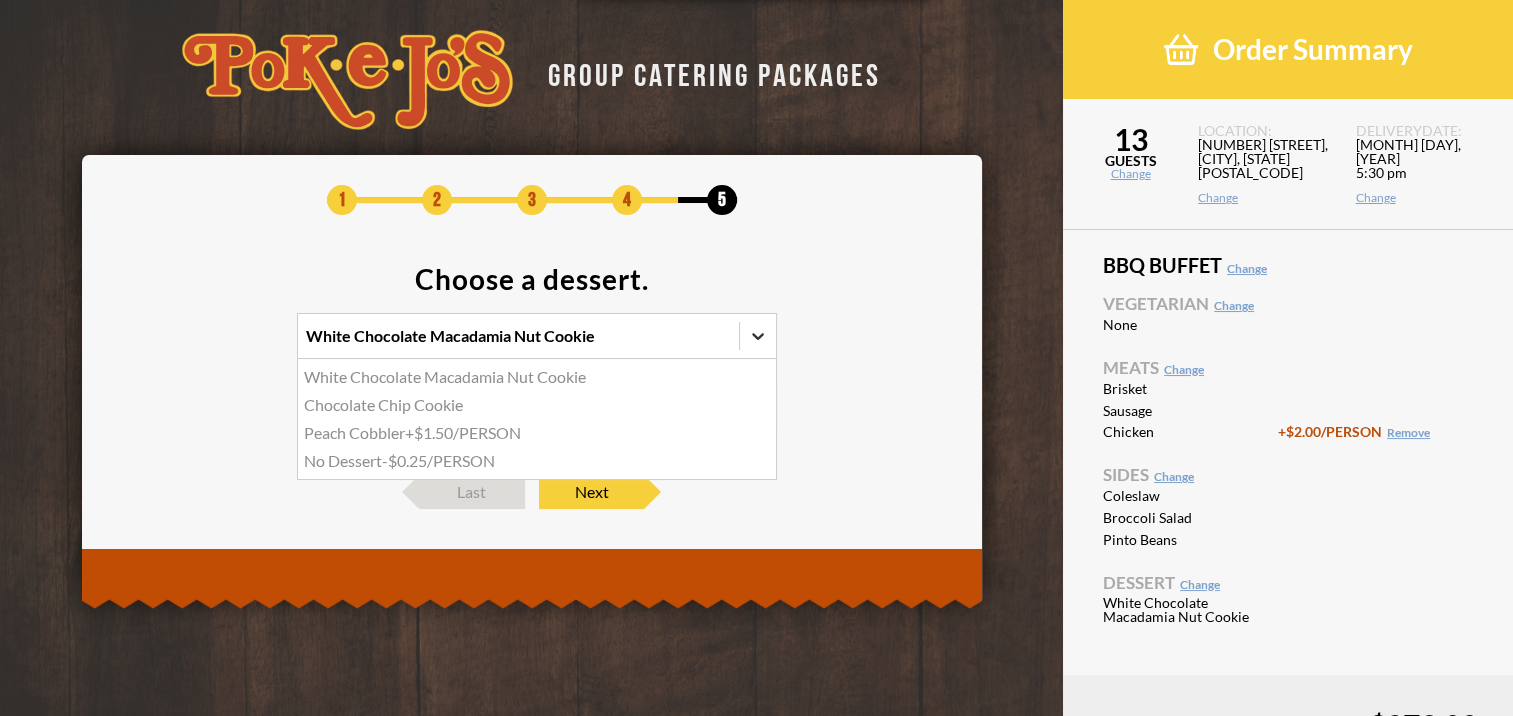 click 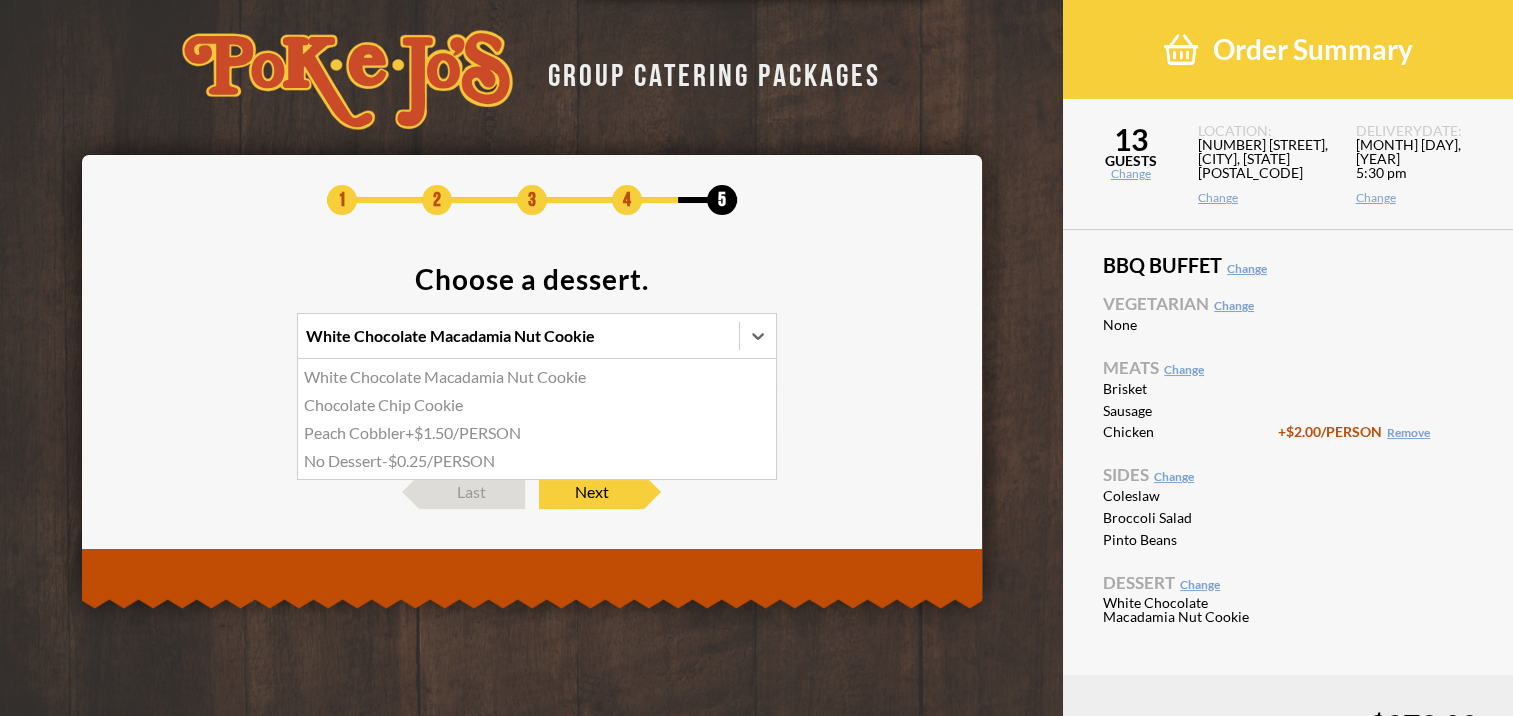 click on "Chocolate Chip Cookie" at bounding box center (537, 405) 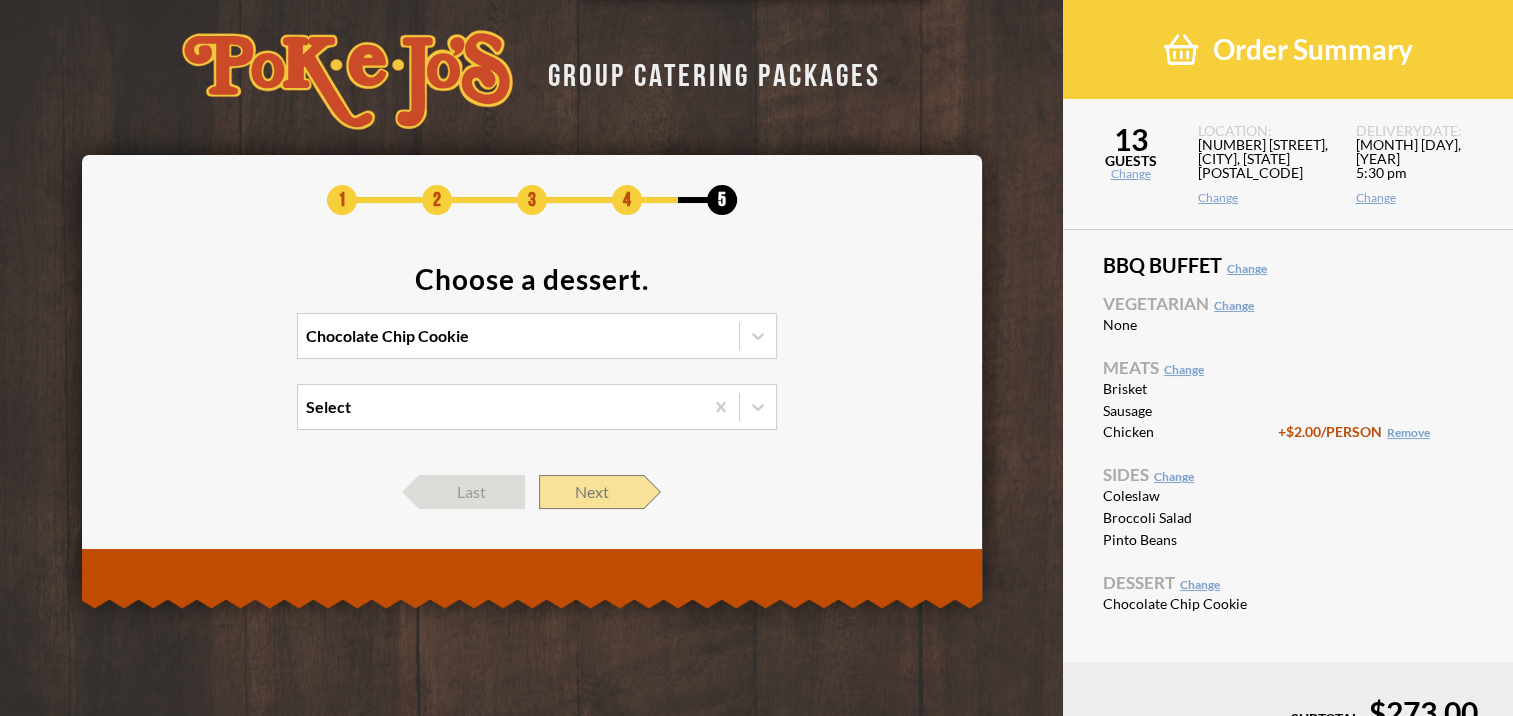 click on "Next" at bounding box center [591, 492] 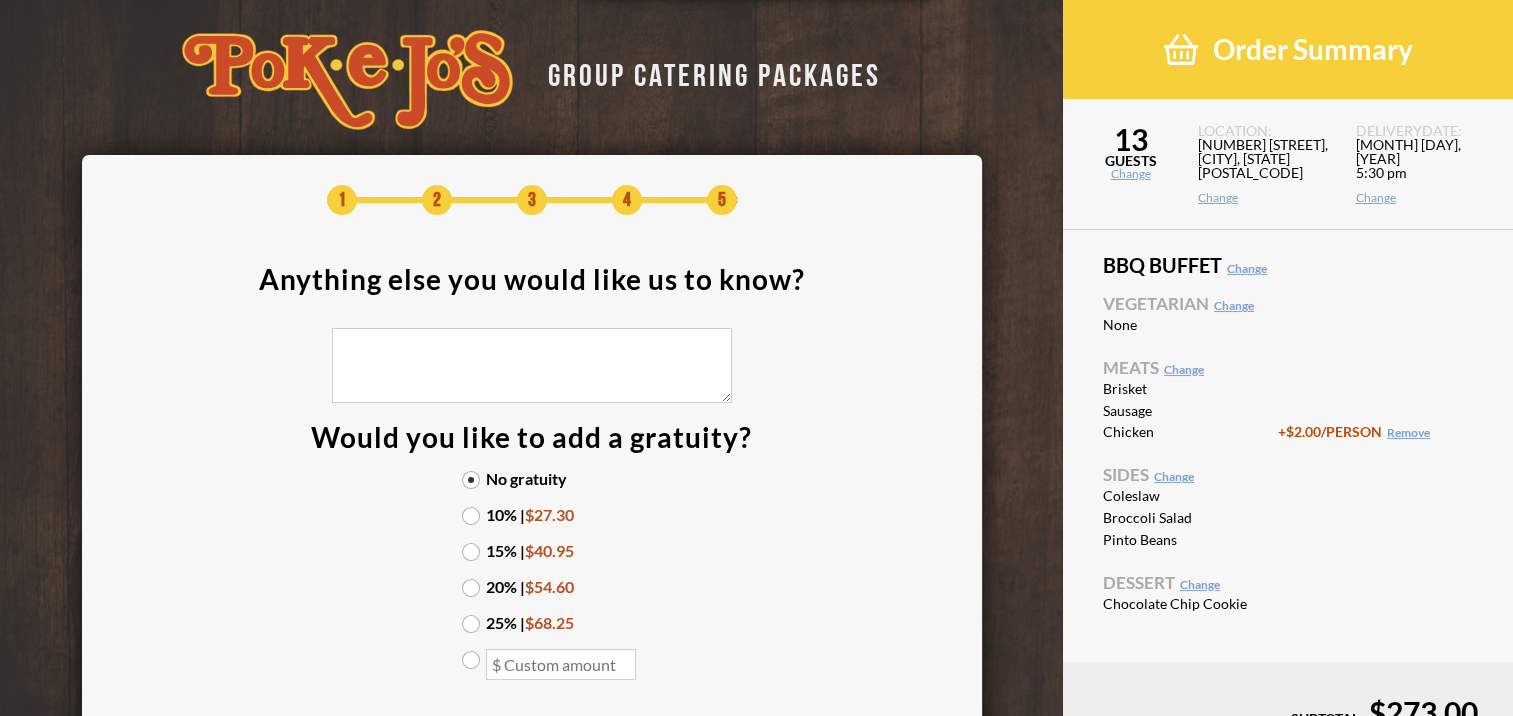 scroll, scrollTop: 100, scrollLeft: 0, axis: vertical 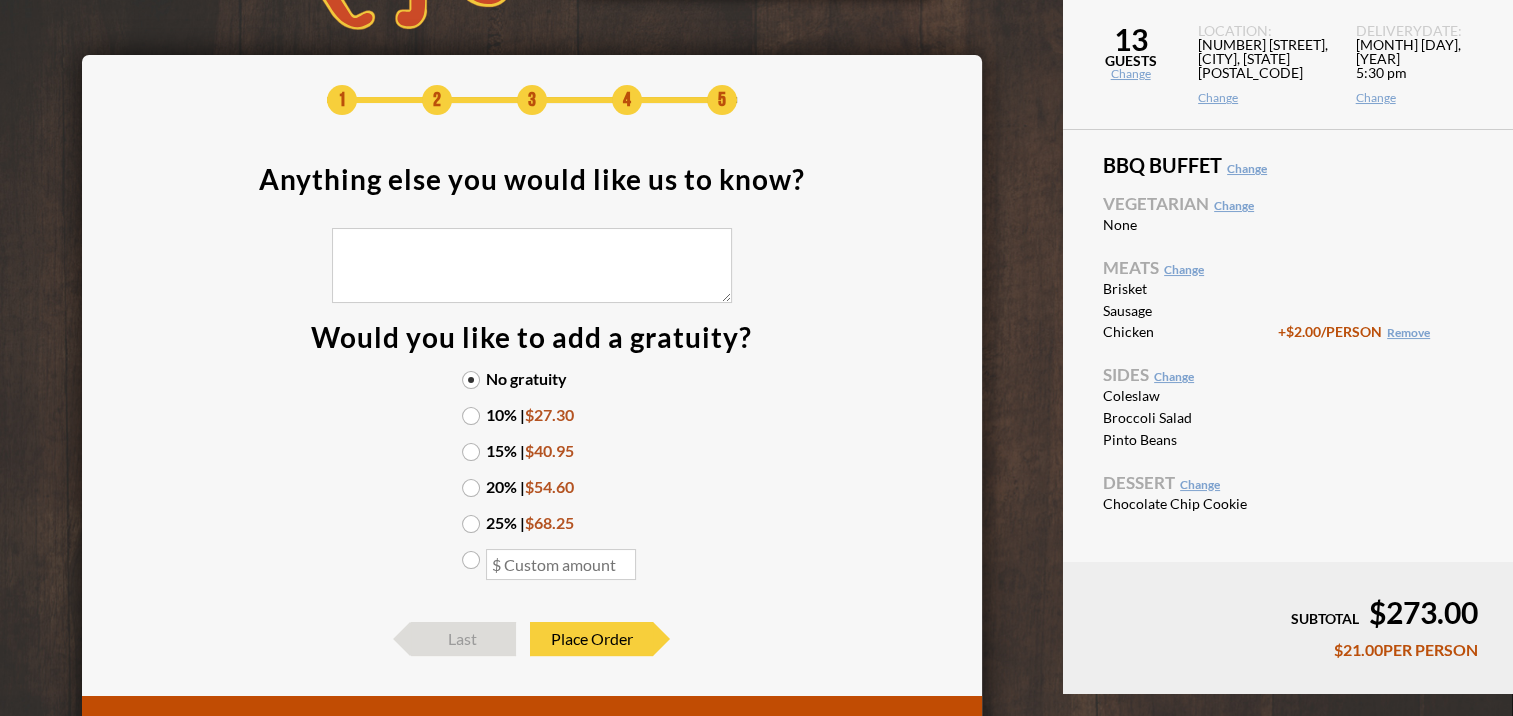 click on "10% |  $27.30" at bounding box center (532, 415) 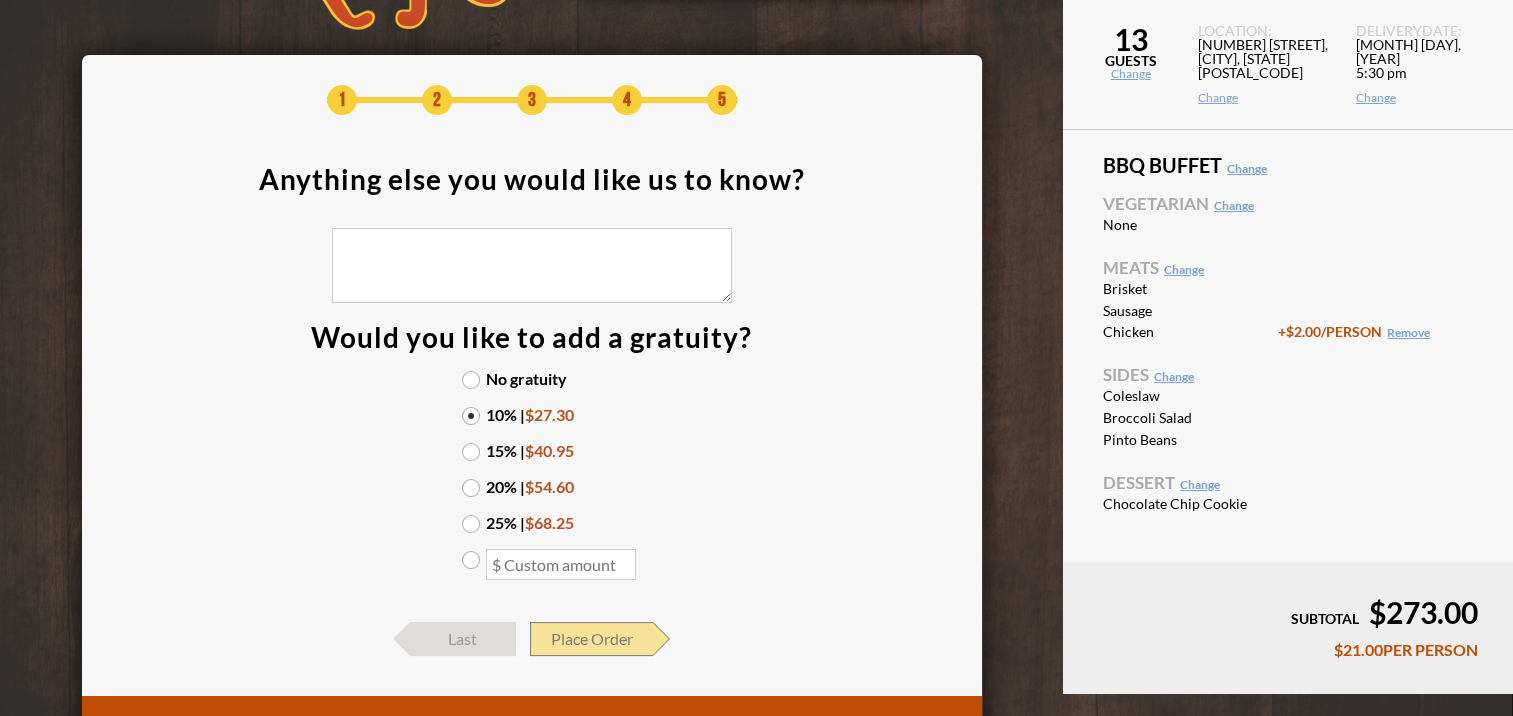 click on "Place Order" at bounding box center [591, 639] 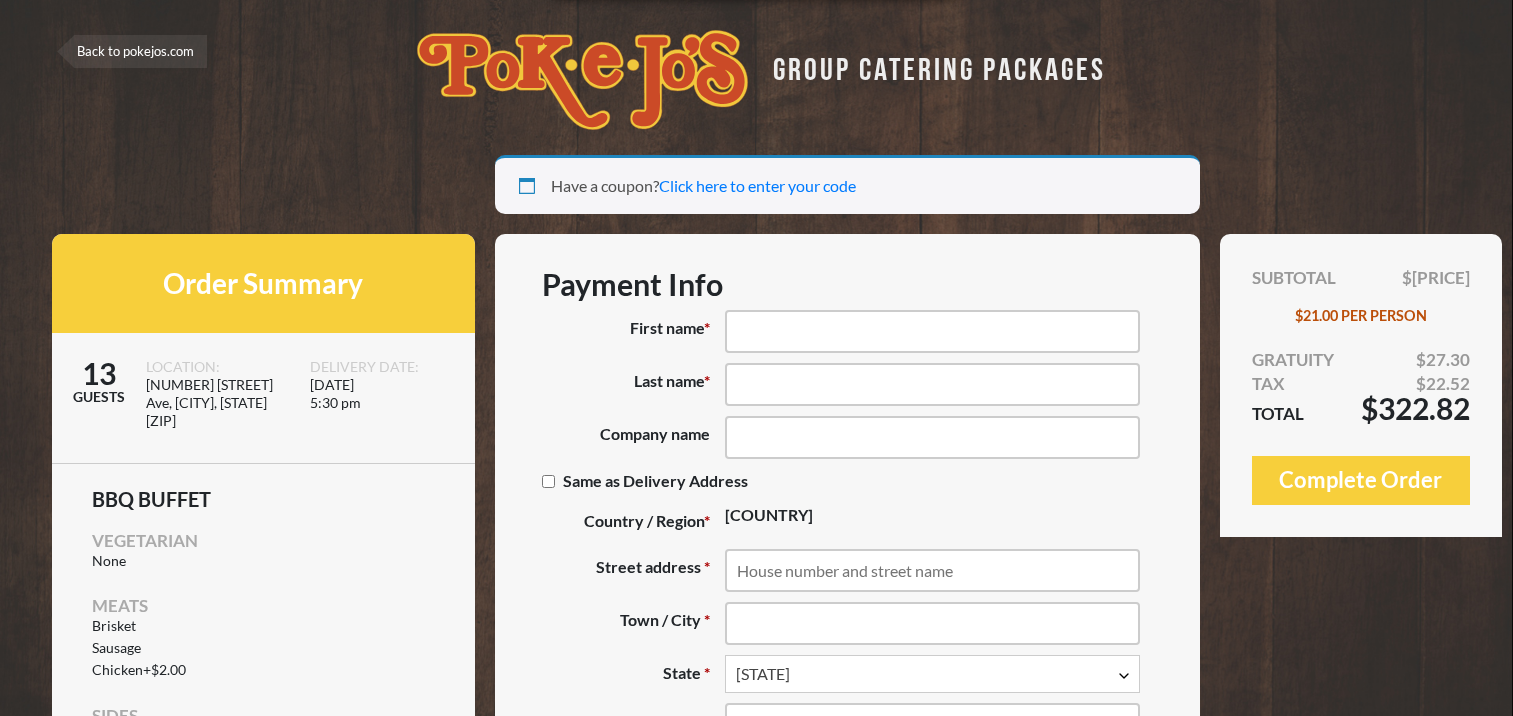 select on "[STATE]" 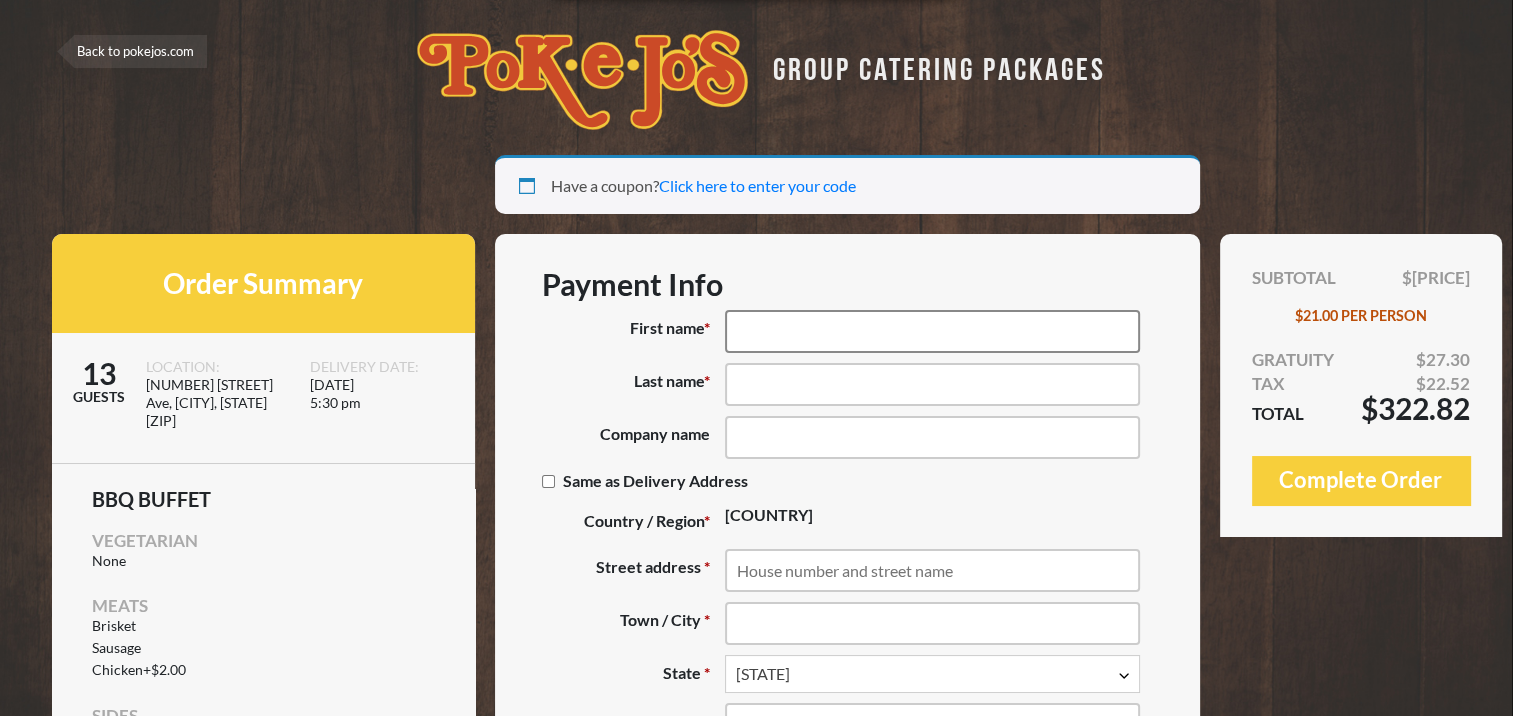 click on "First name  *" at bounding box center (932, 331) 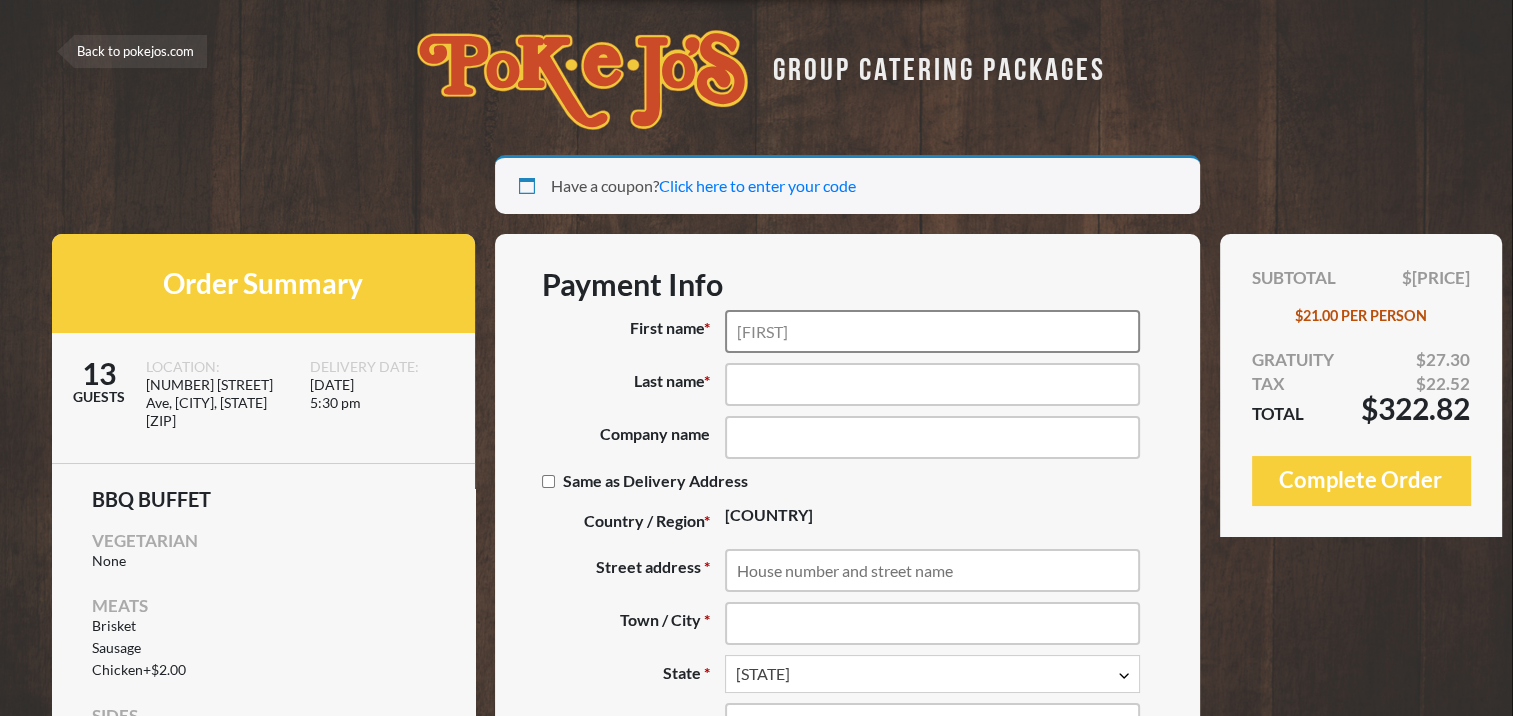 type on "[FIRST]" 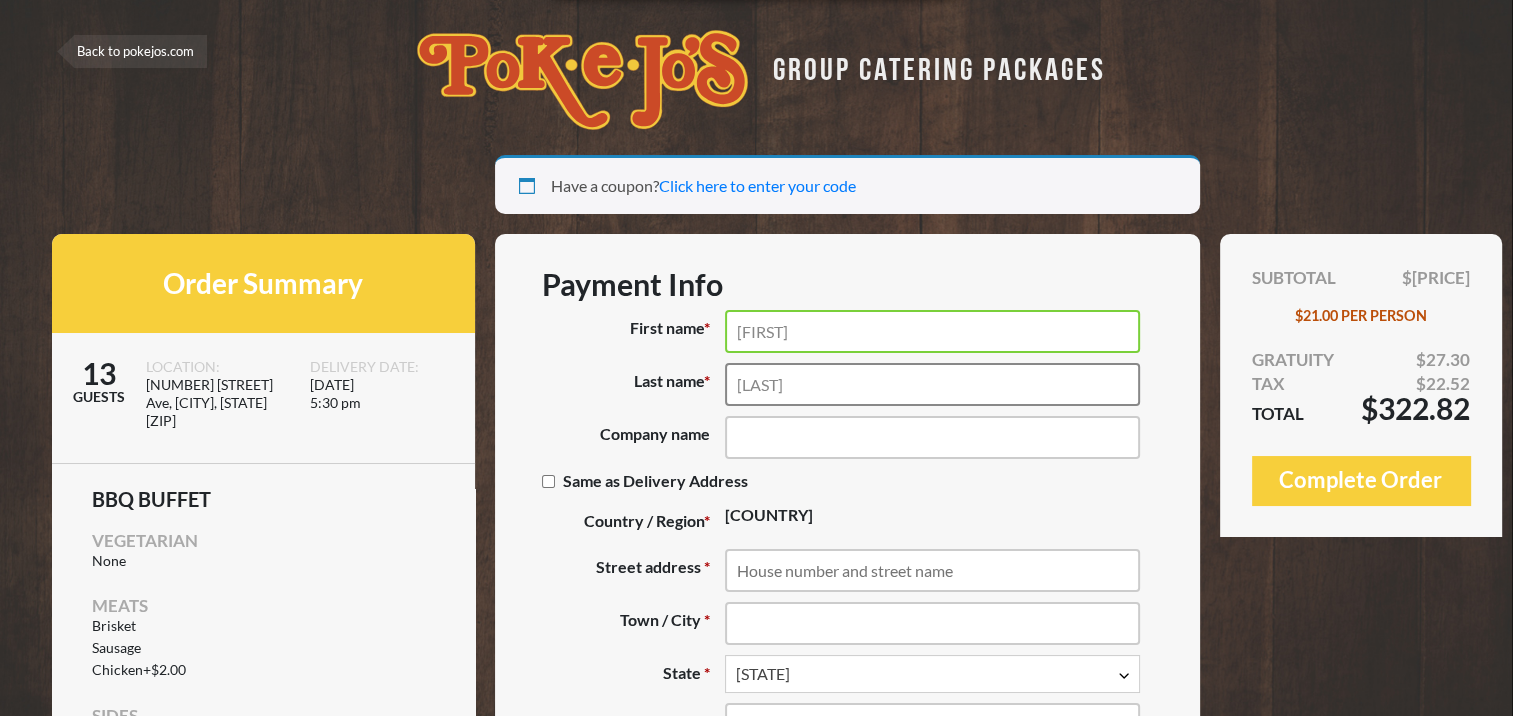 type on "[LAST]" 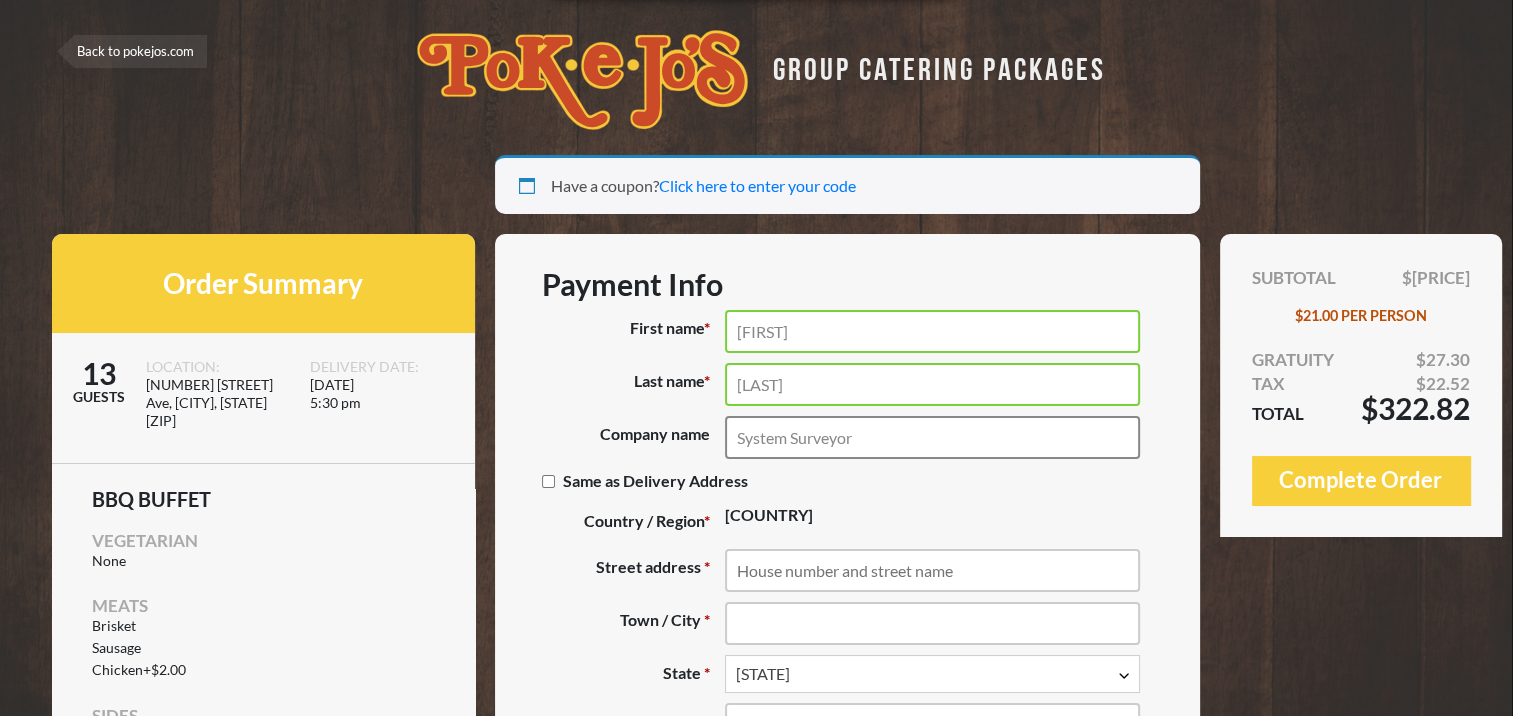 scroll, scrollTop: 100, scrollLeft: 0, axis: vertical 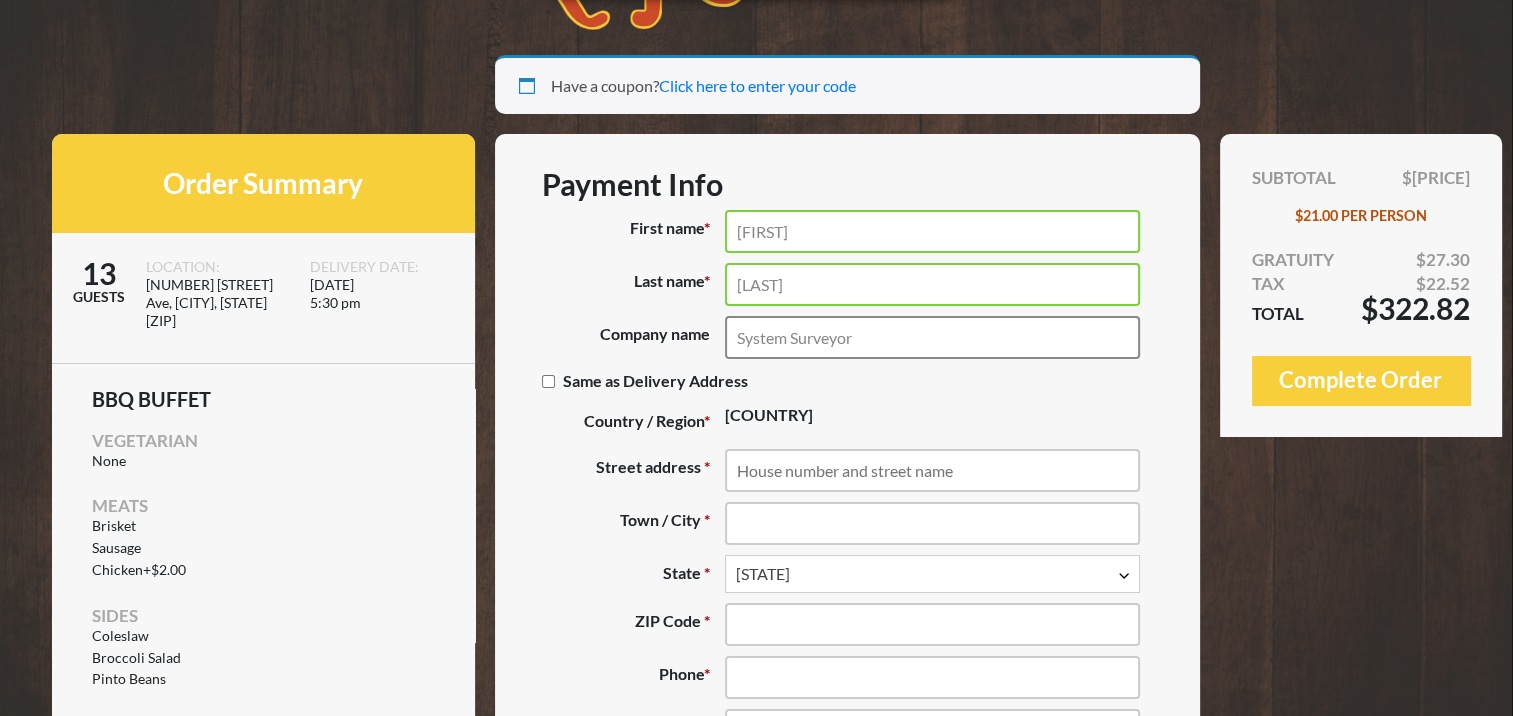 type on "System Surveyor" 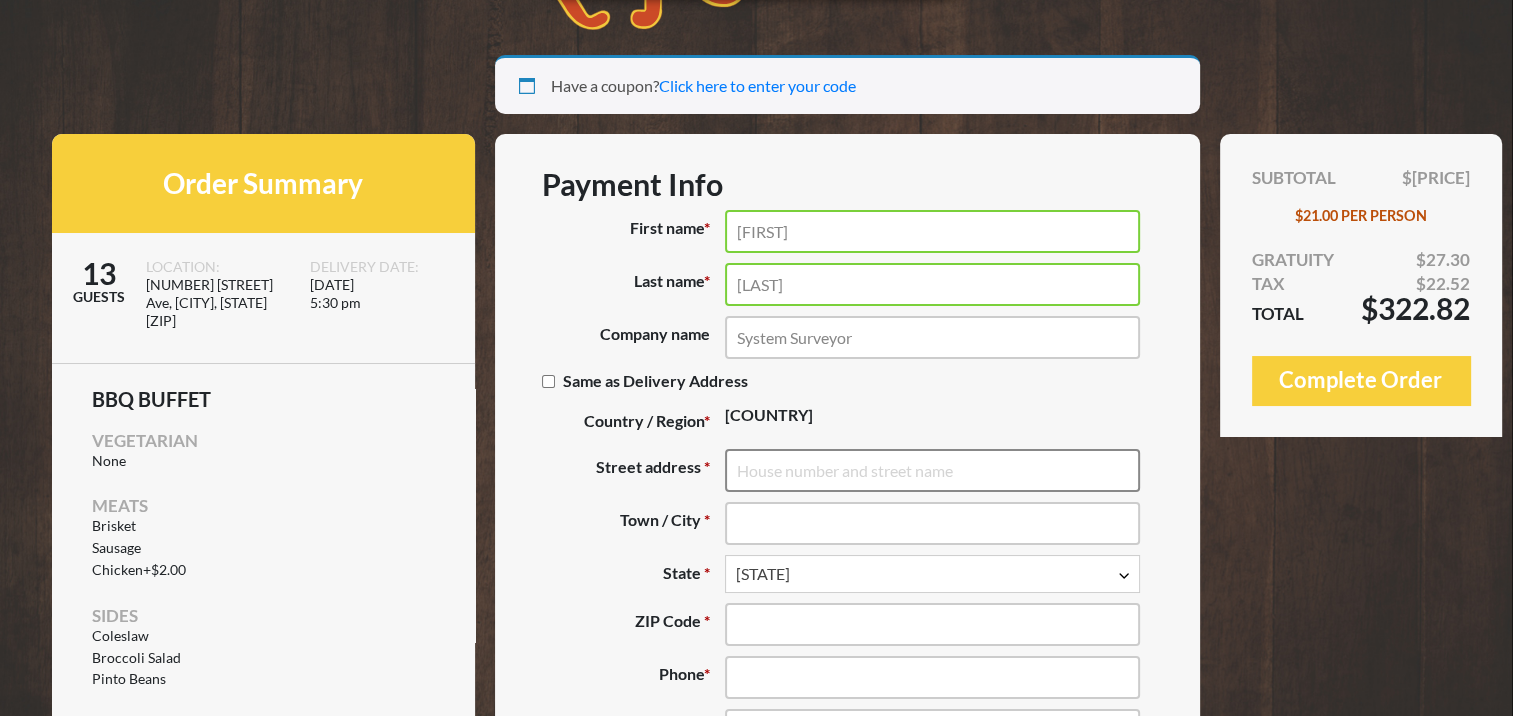 click on "Street address  *" at bounding box center [932, 470] 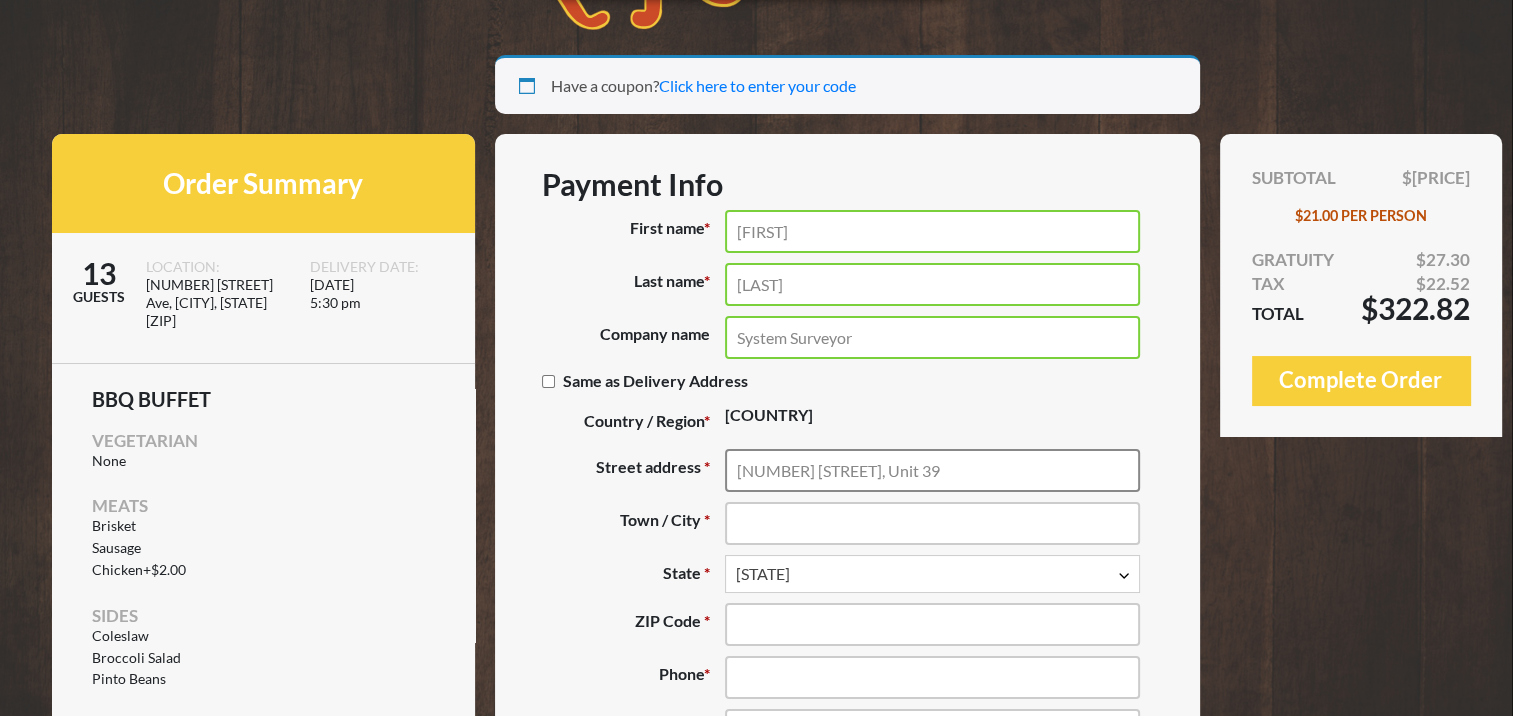 type on "[NUMBER] [STREET], Unit 39" 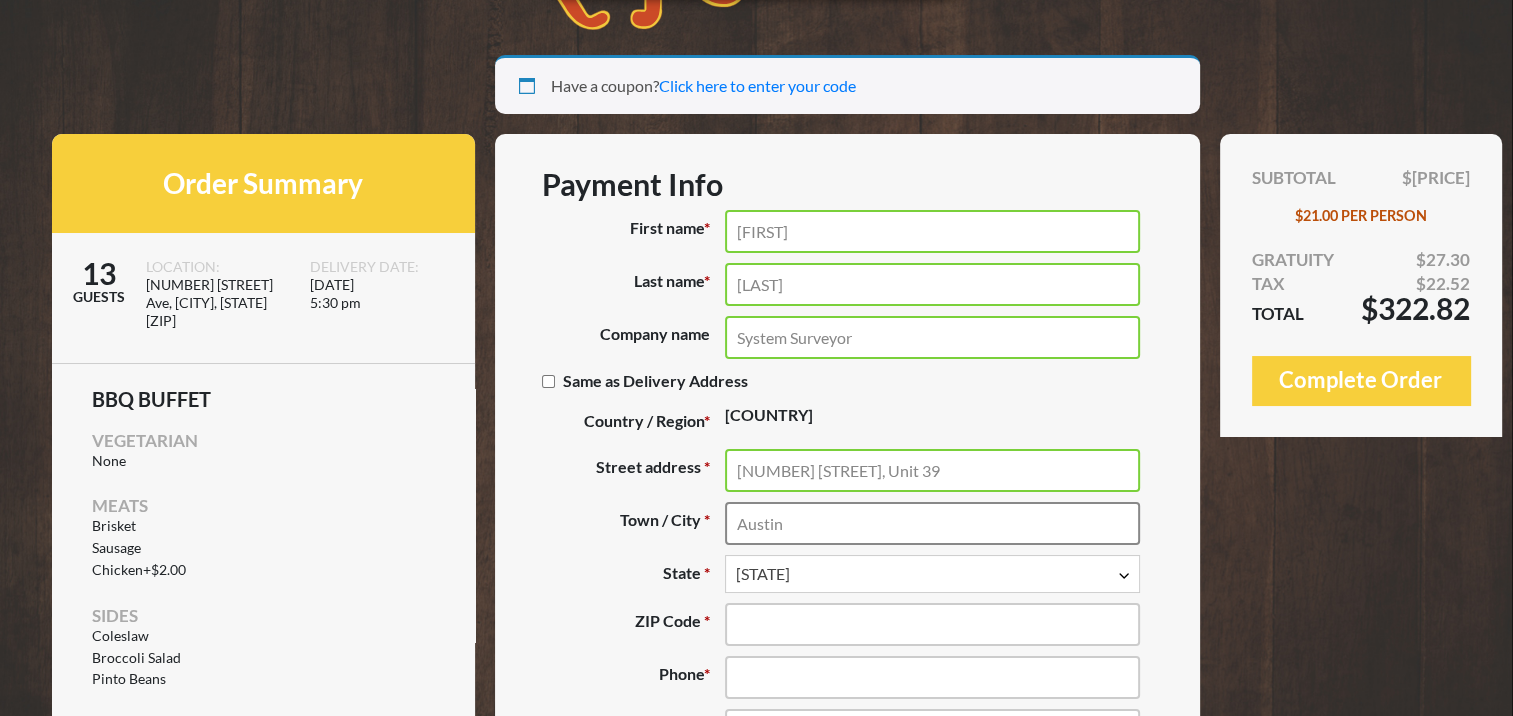 type on "Austin" 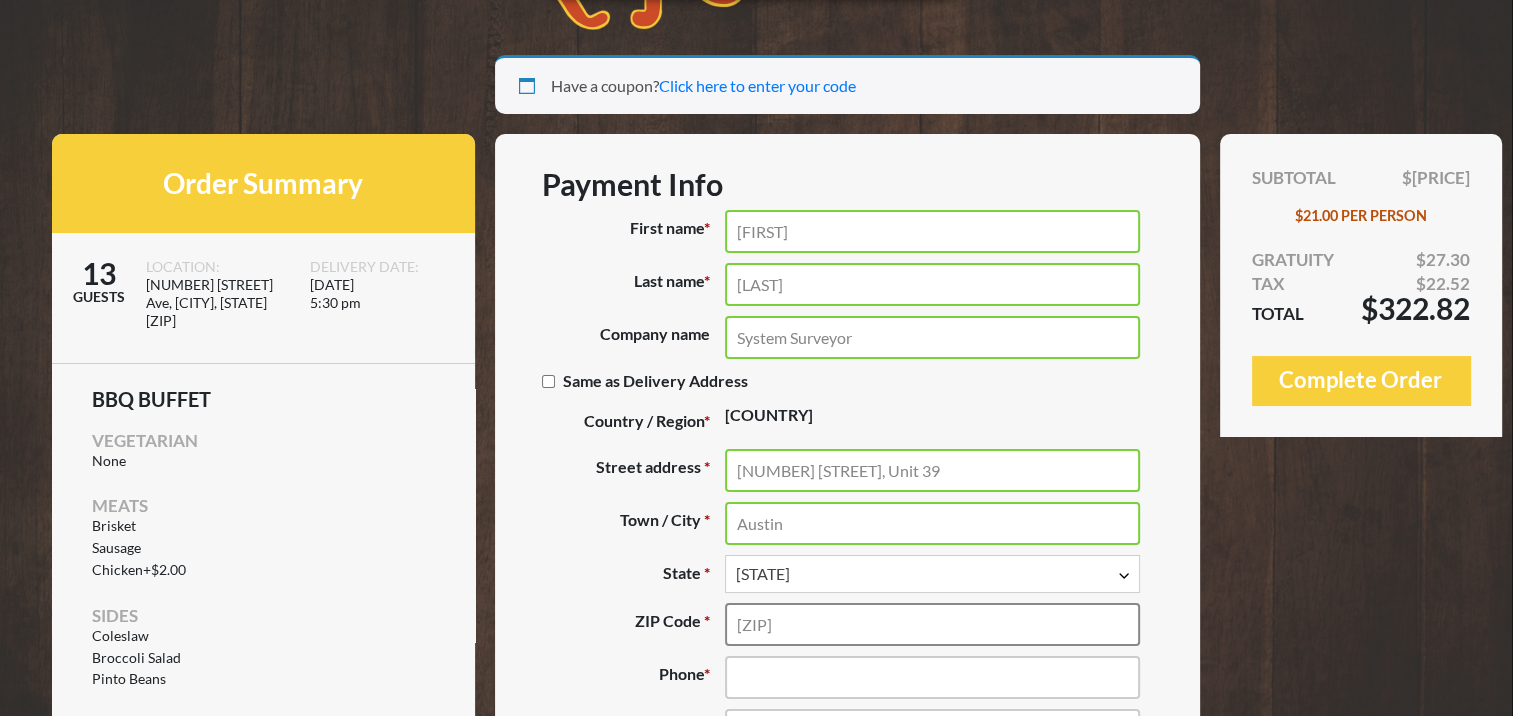 type on "[ZIP]" 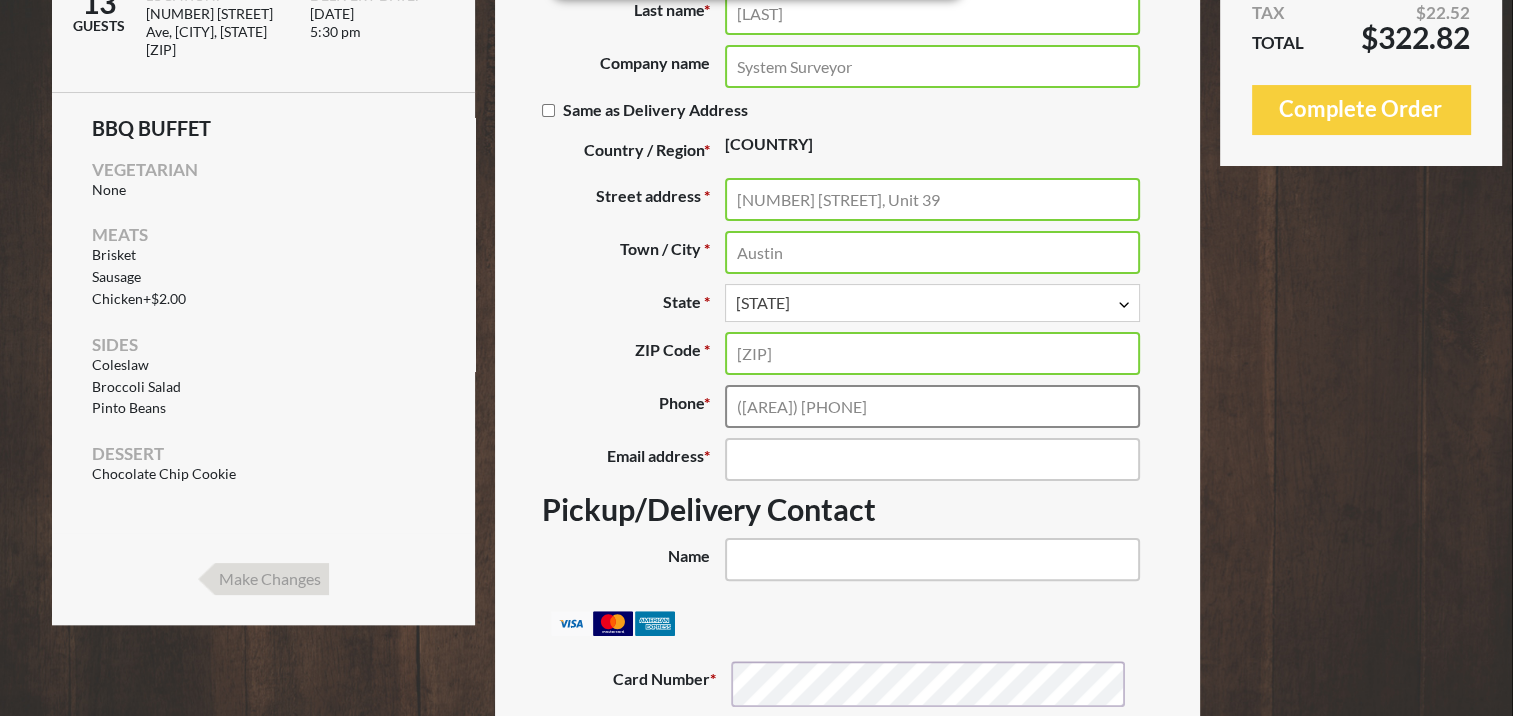 scroll, scrollTop: 400, scrollLeft: 0, axis: vertical 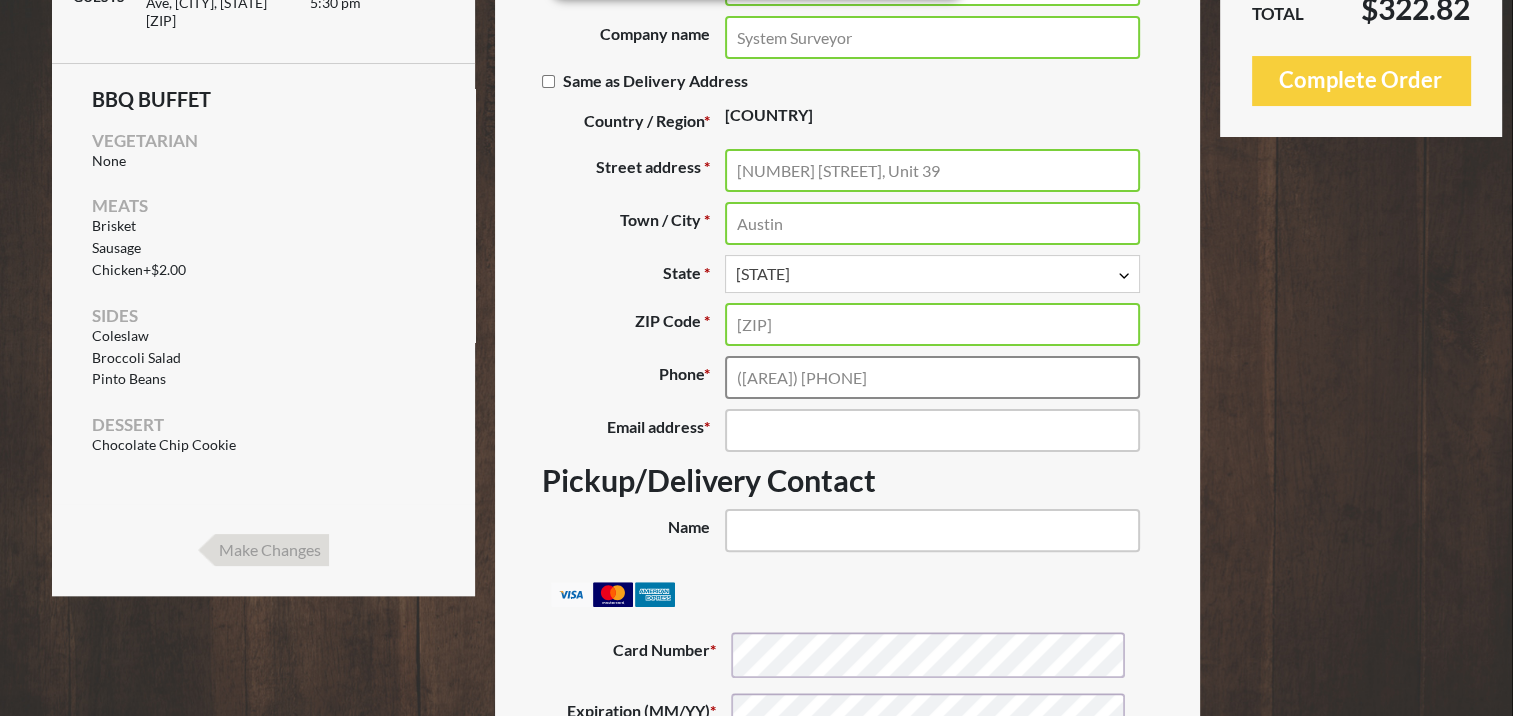 type on "([AREA]) [PHONE]" 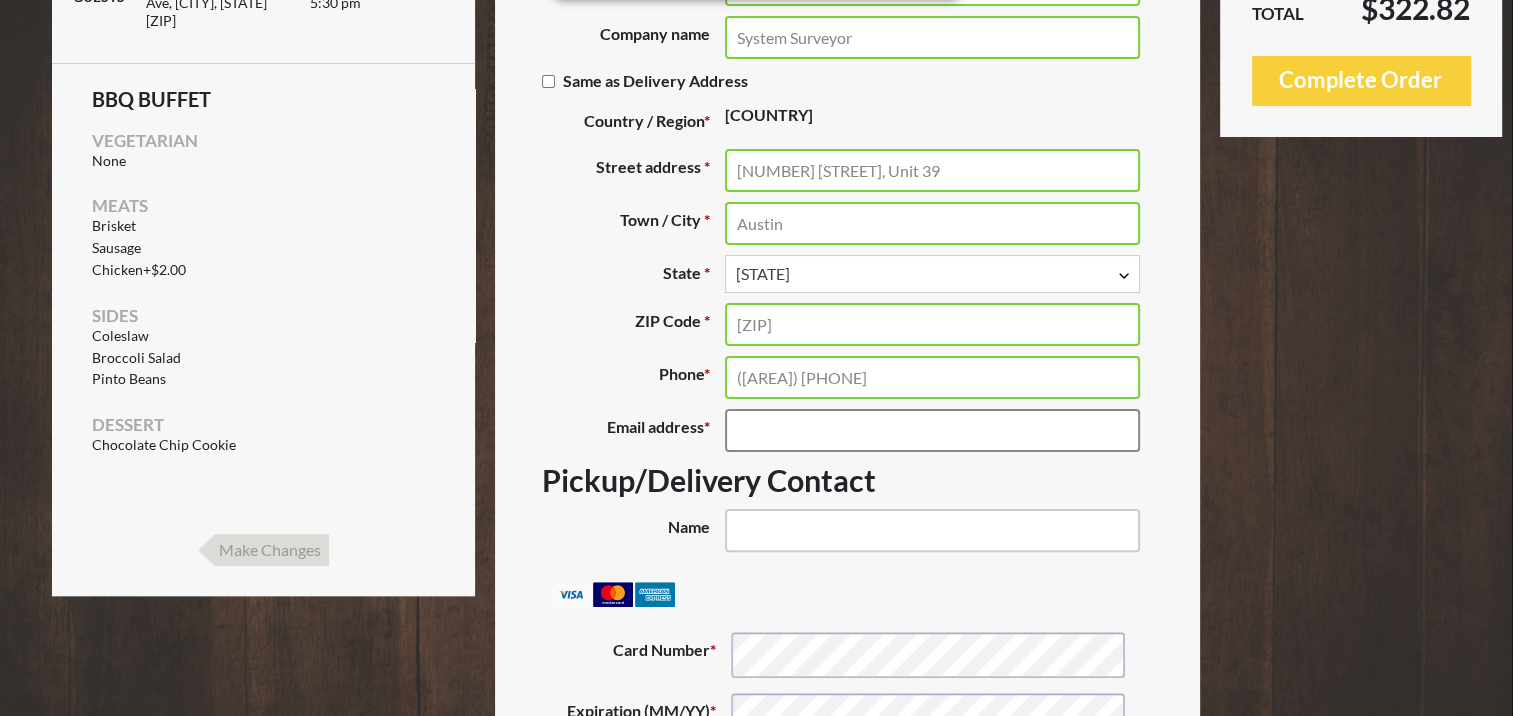 click on "Email address  *" at bounding box center (932, 430) 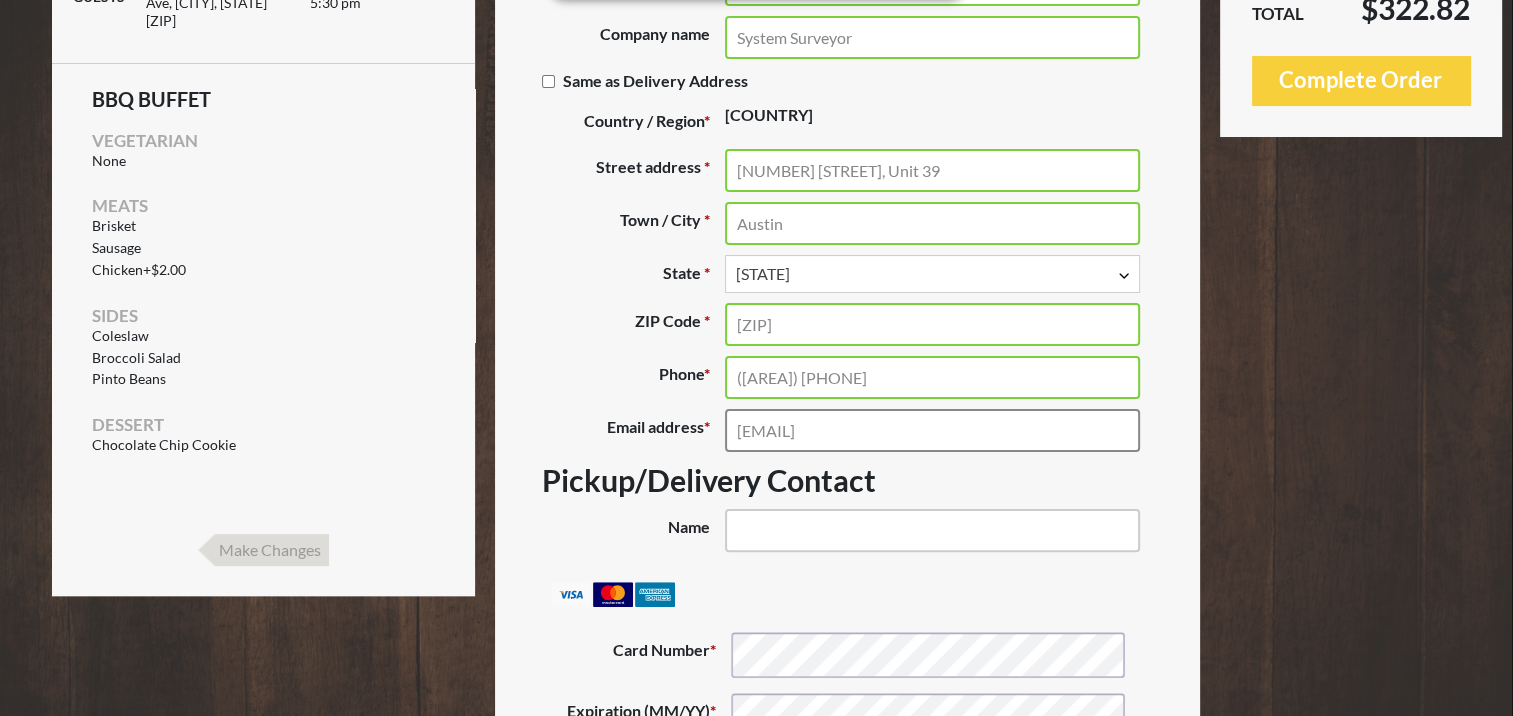 type on "[EMAIL]" 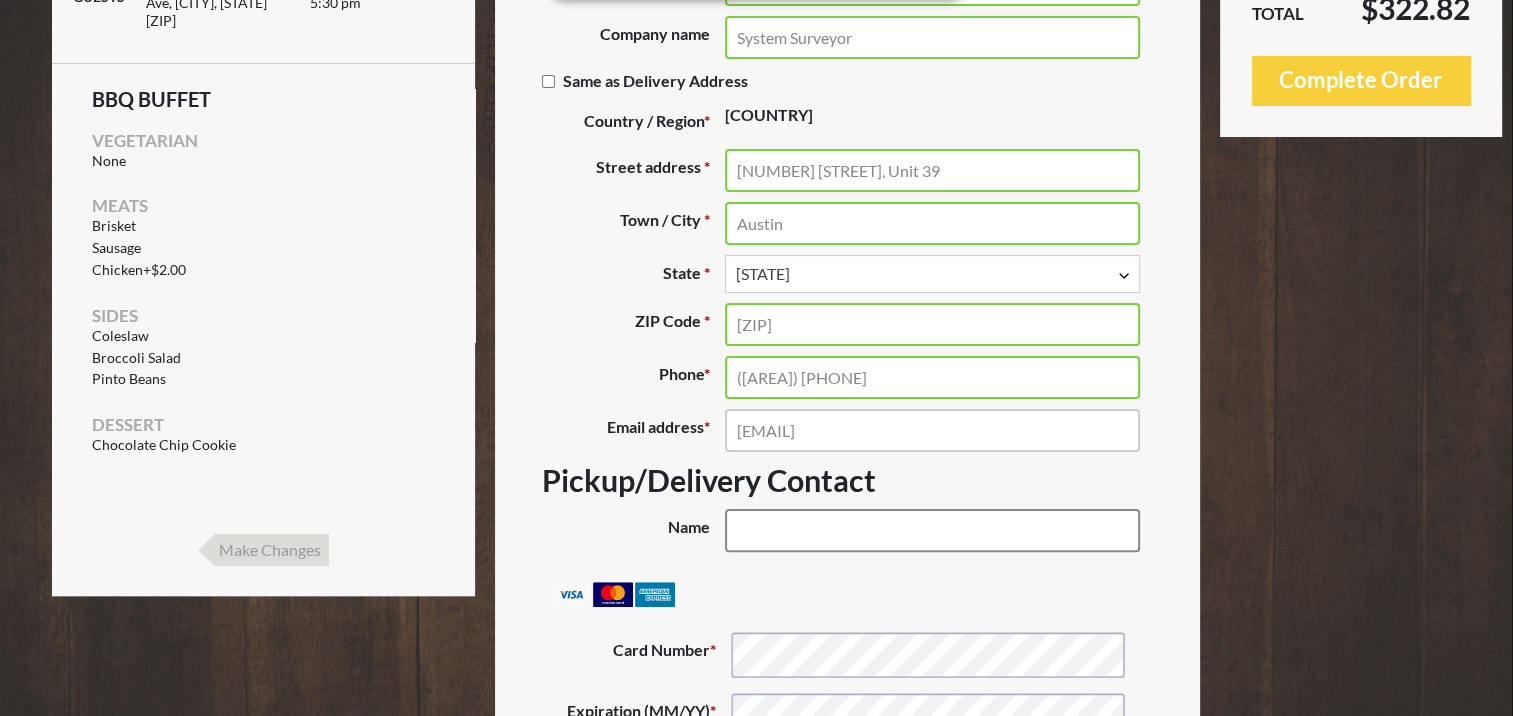 click on "Name  (optional)" at bounding box center [932, 530] 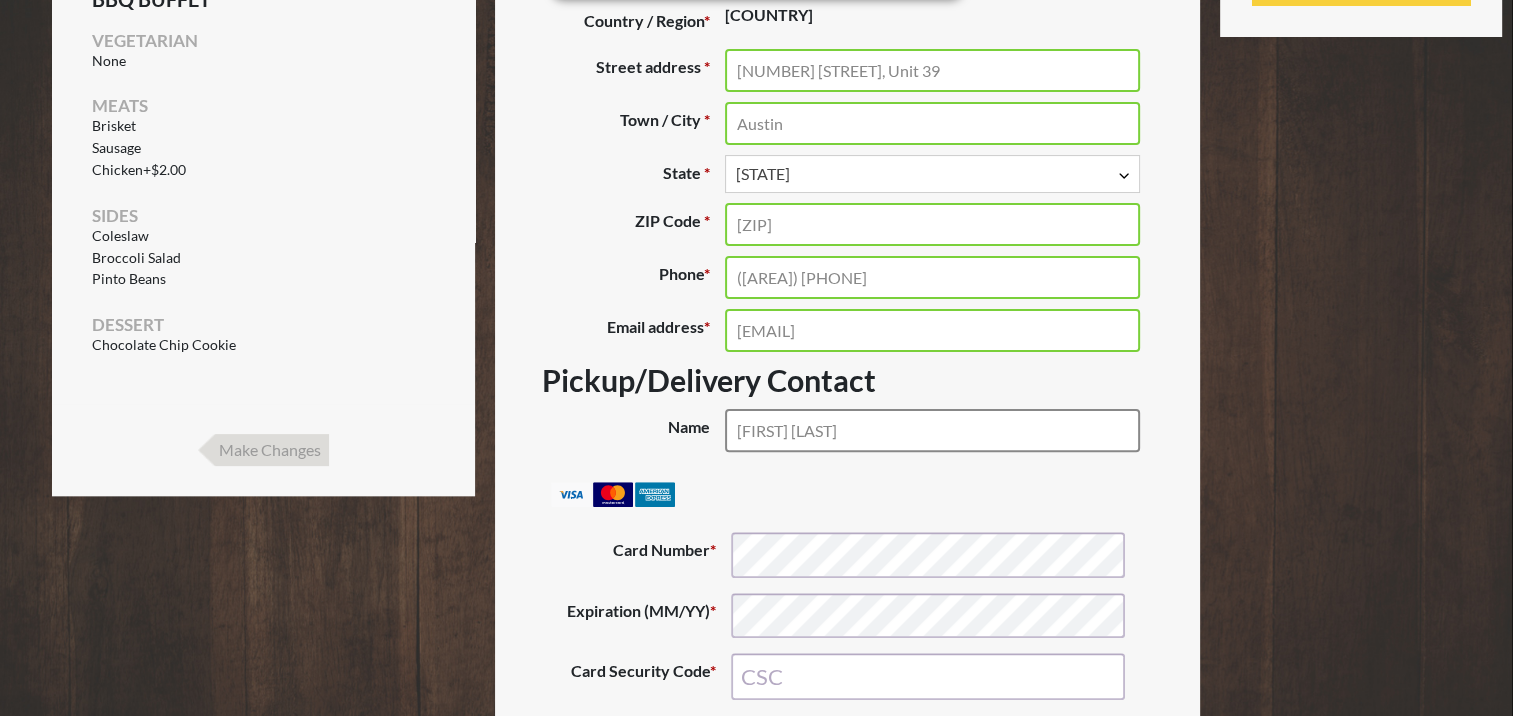 scroll, scrollTop: 600, scrollLeft: 0, axis: vertical 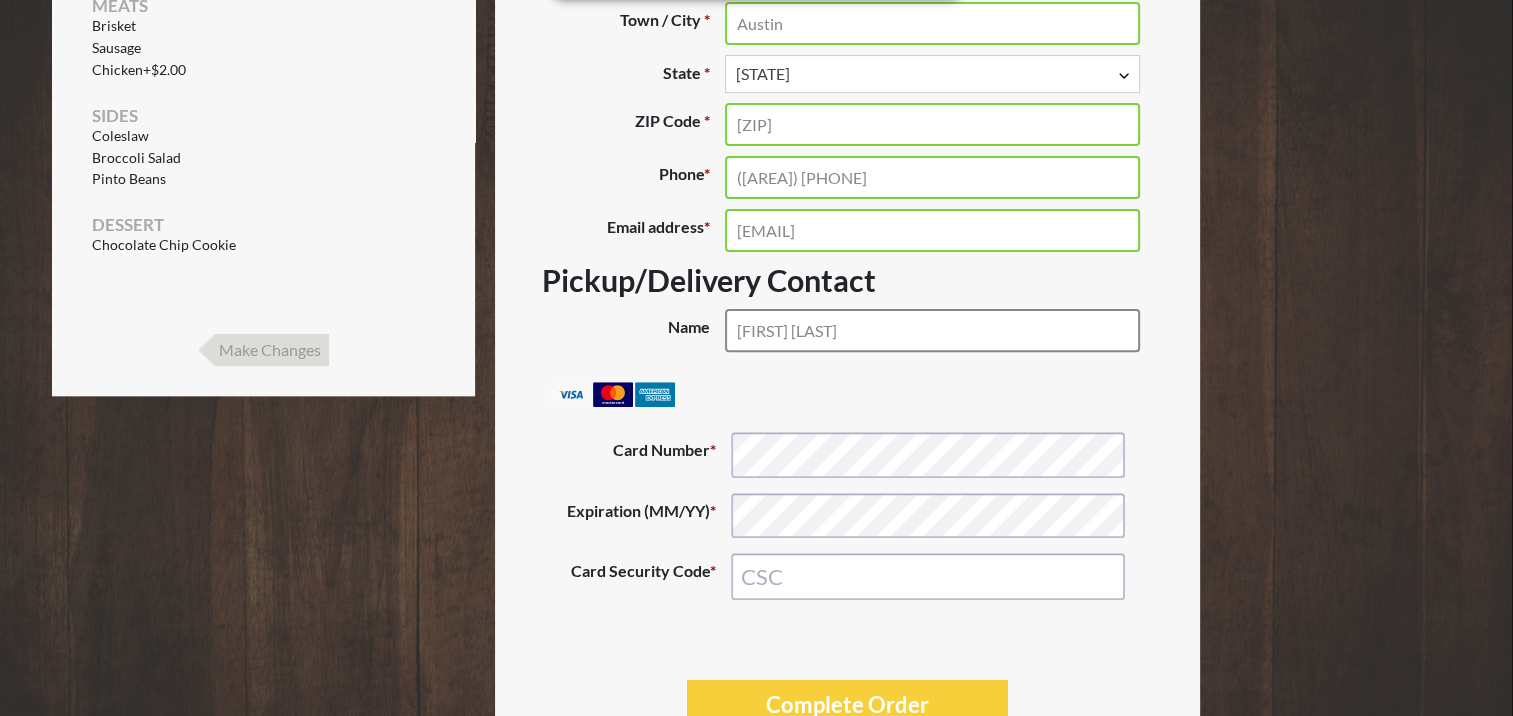 type on "[FIRST] [LAST]" 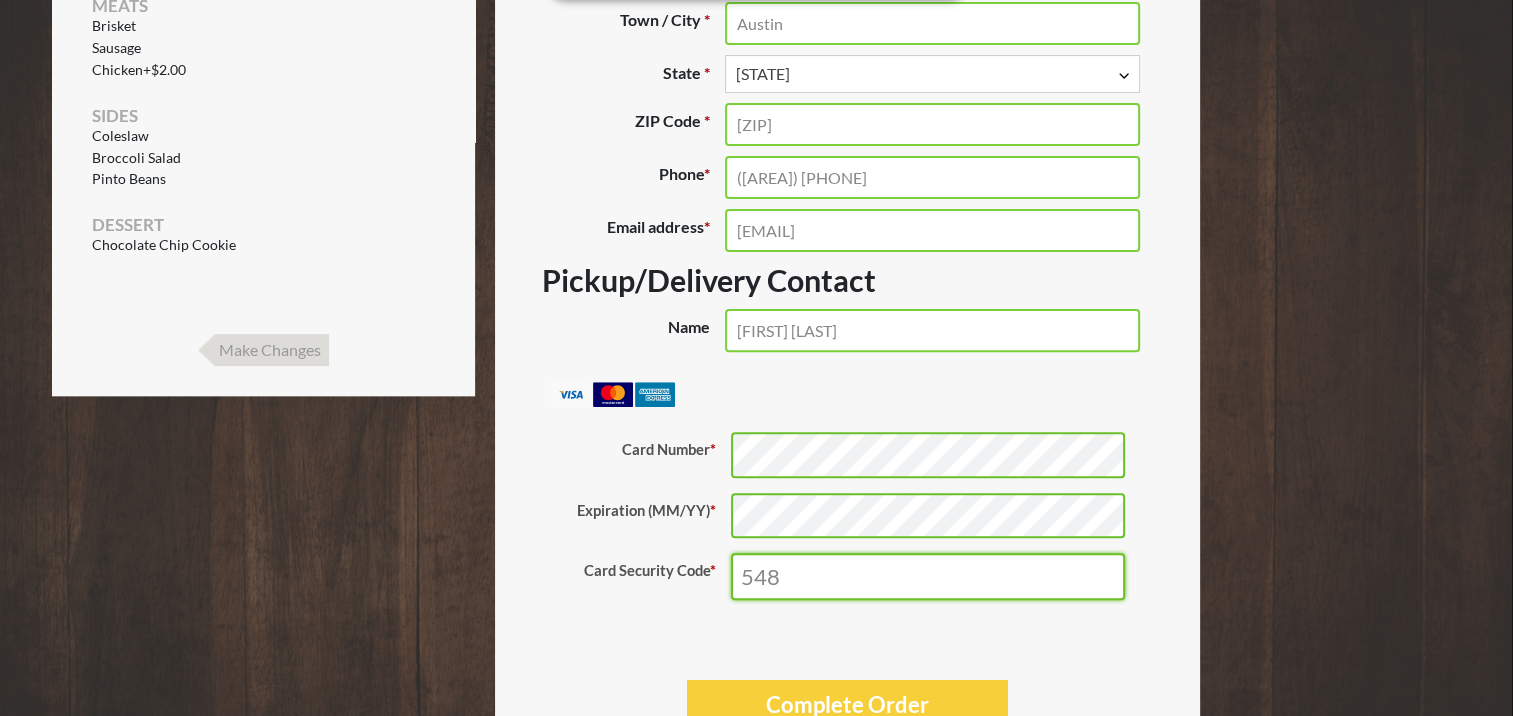 type on "548" 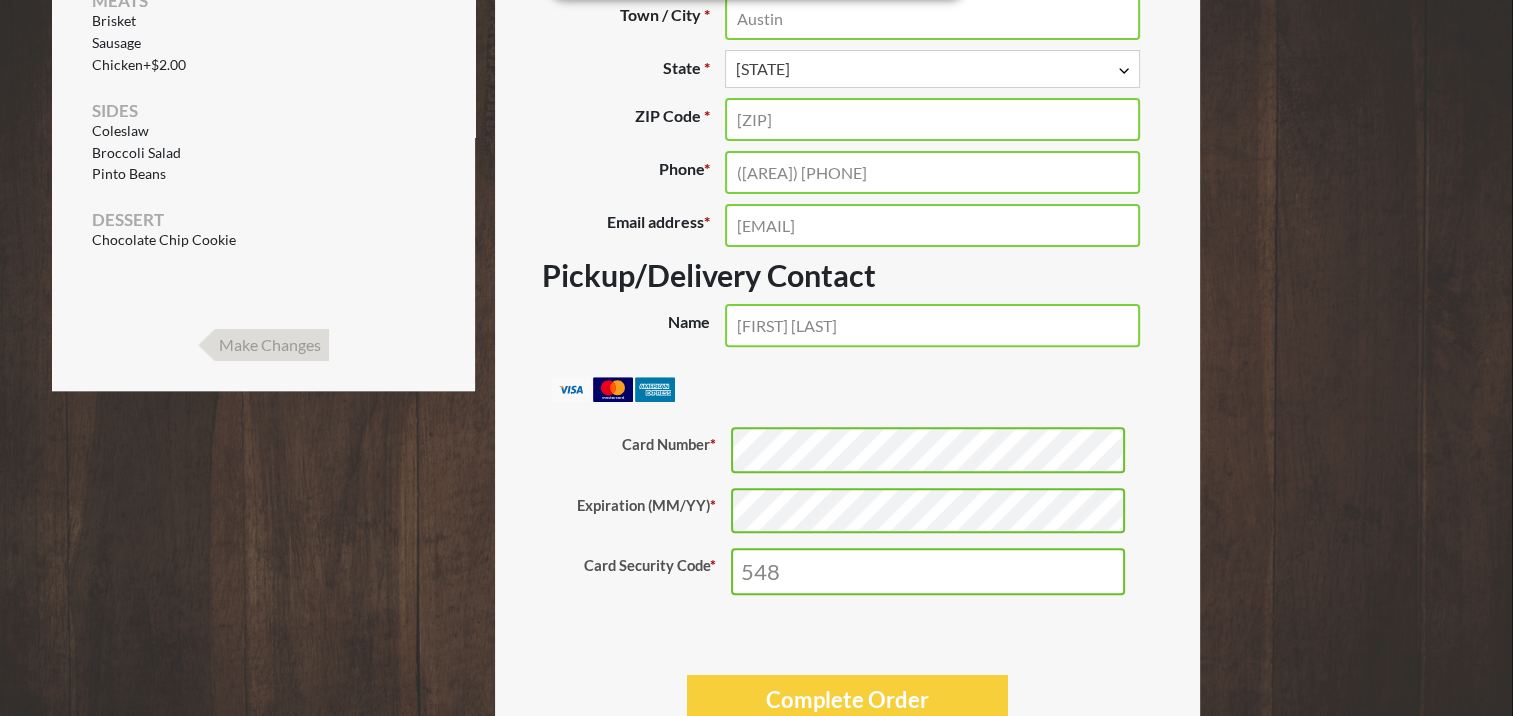 type on "Complete Order" 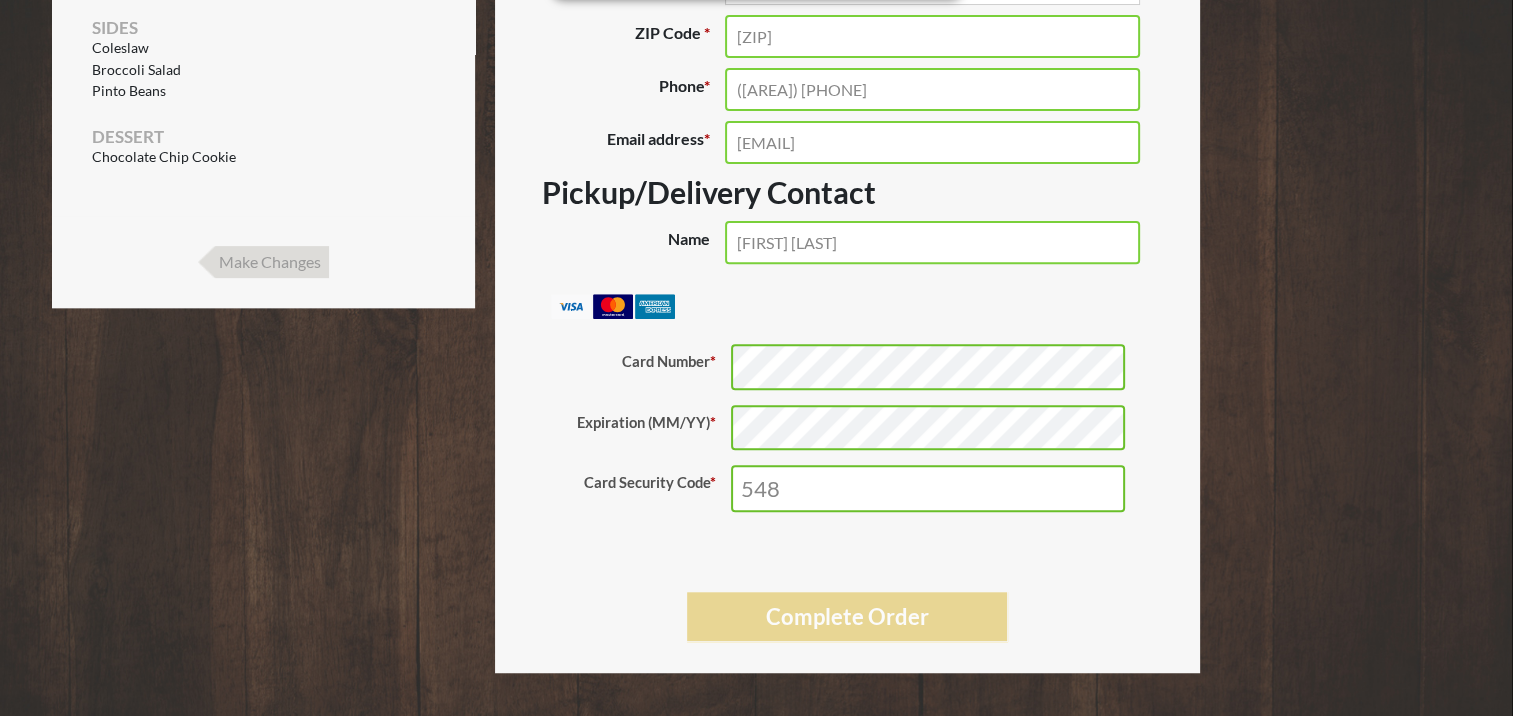 click on "Complete Order" at bounding box center [847, 616] 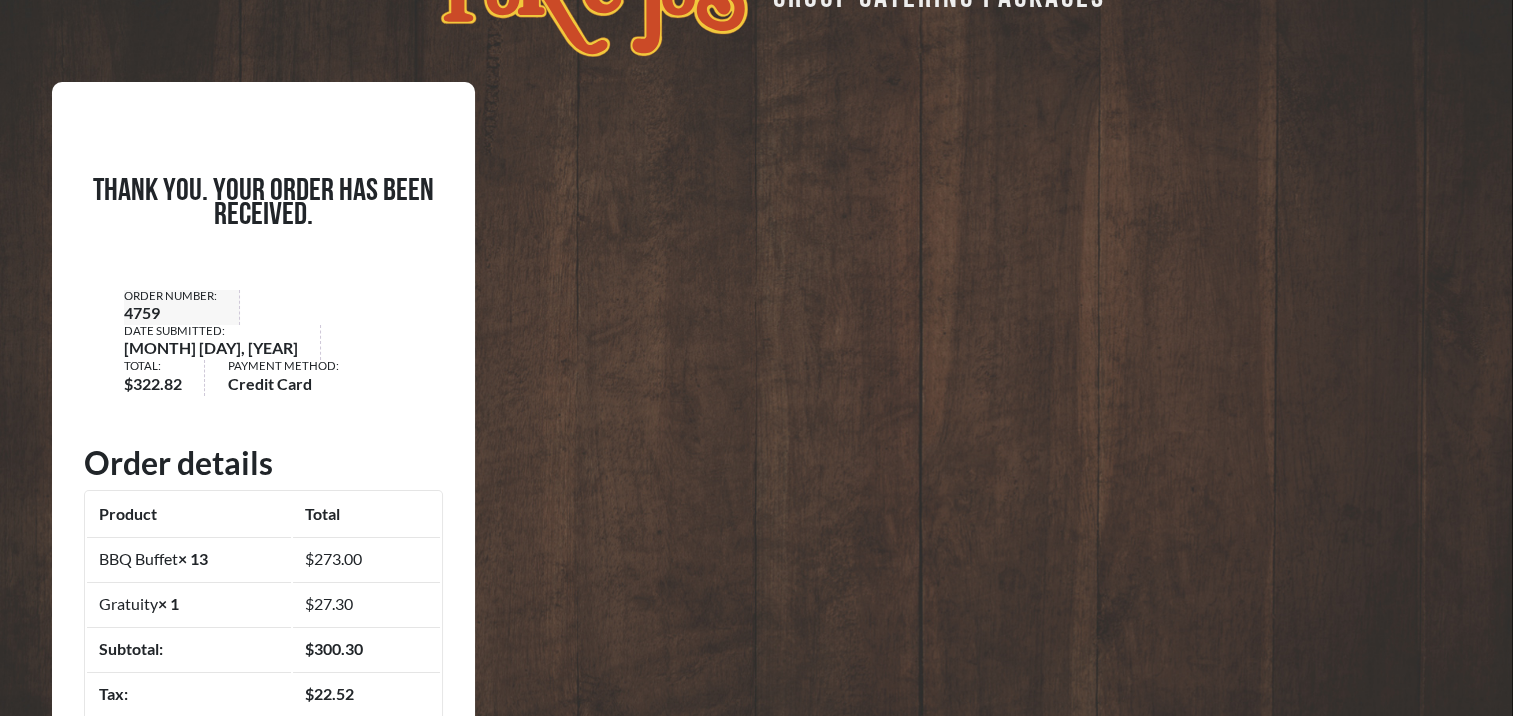 scroll, scrollTop: 0, scrollLeft: 0, axis: both 